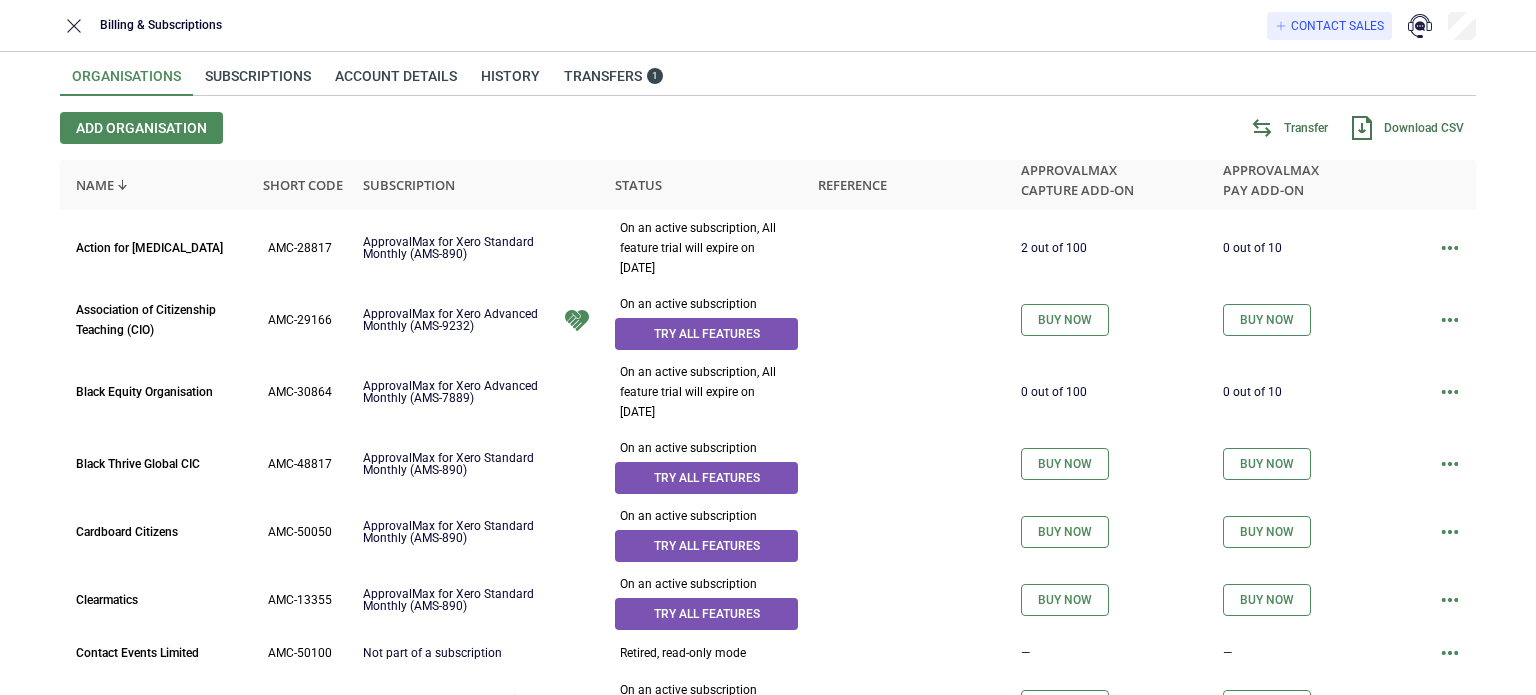 scroll, scrollTop: 0, scrollLeft: 0, axis: both 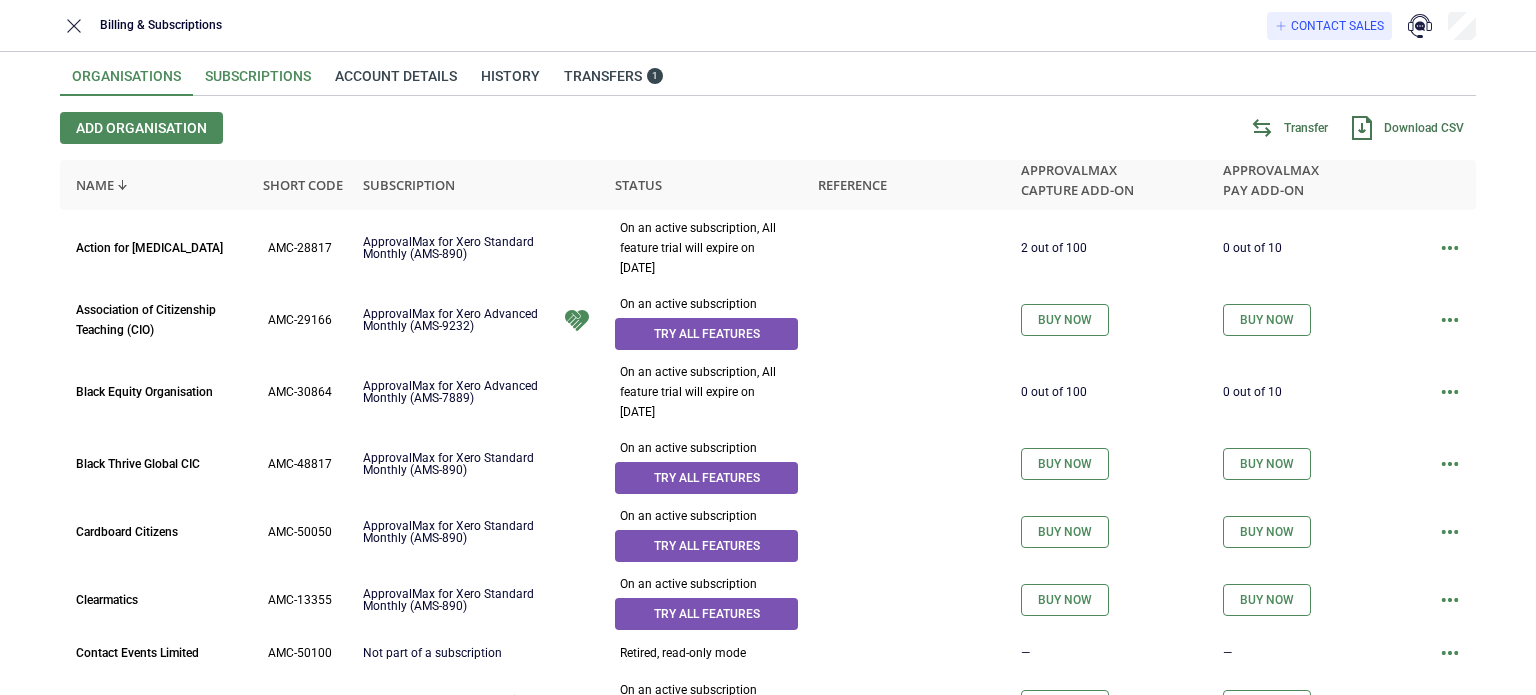 click on "Subscriptions" at bounding box center (258, 82) 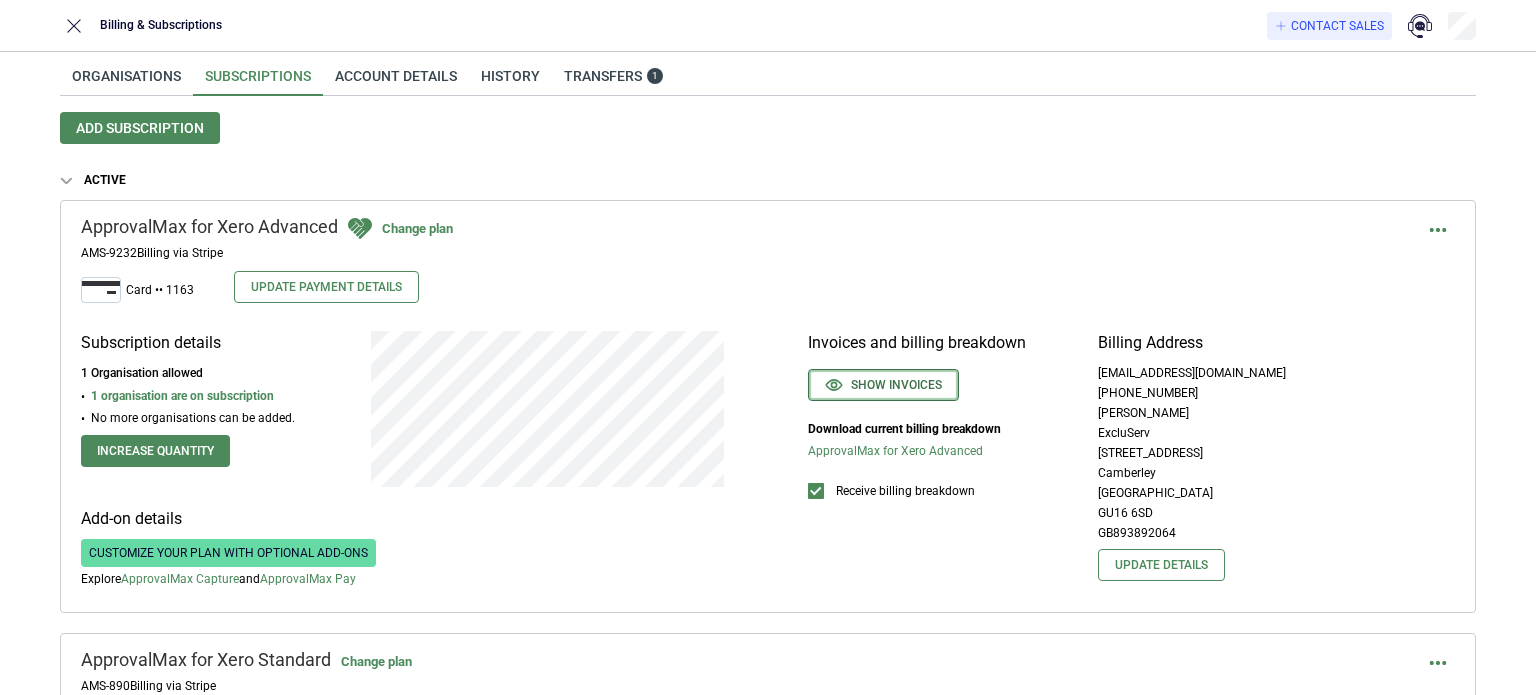 click on "Show invoices" at bounding box center [883, 385] 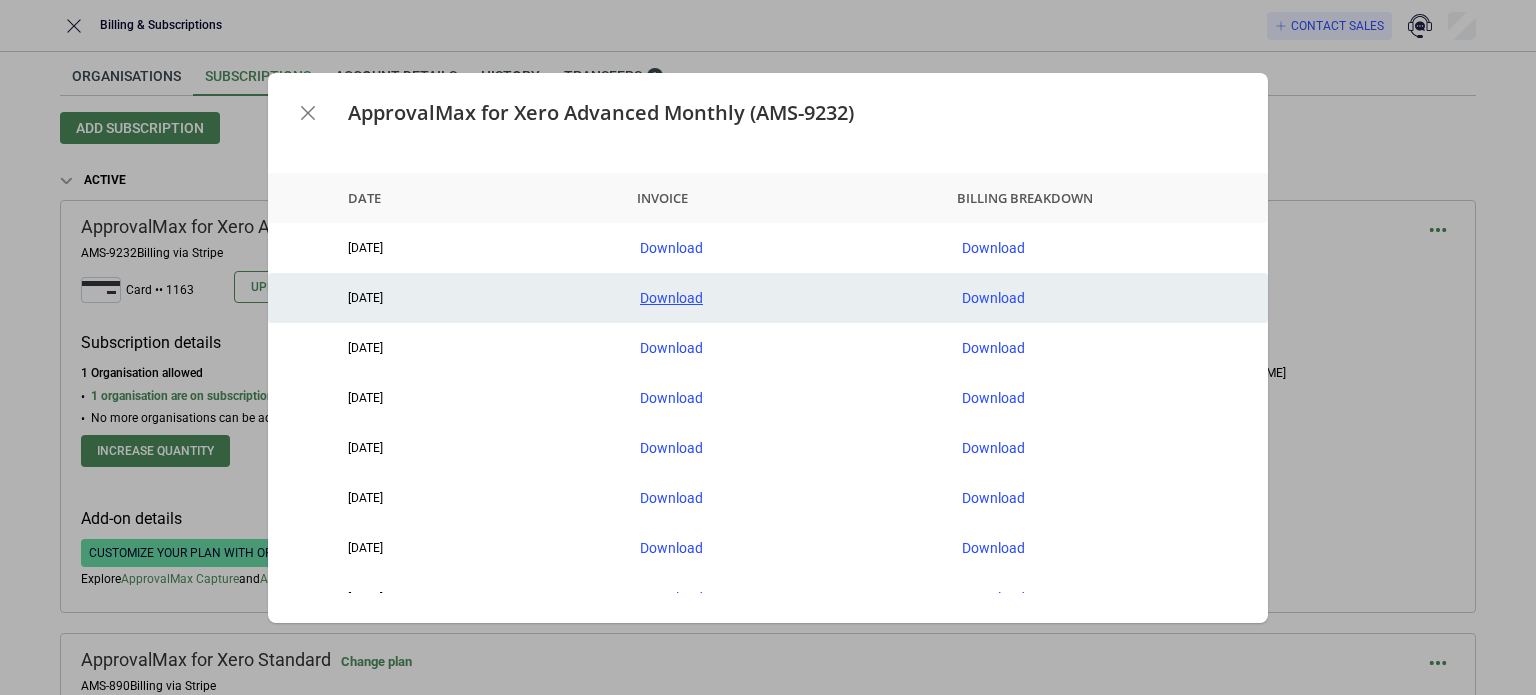 click on "Download" at bounding box center (785, 298) 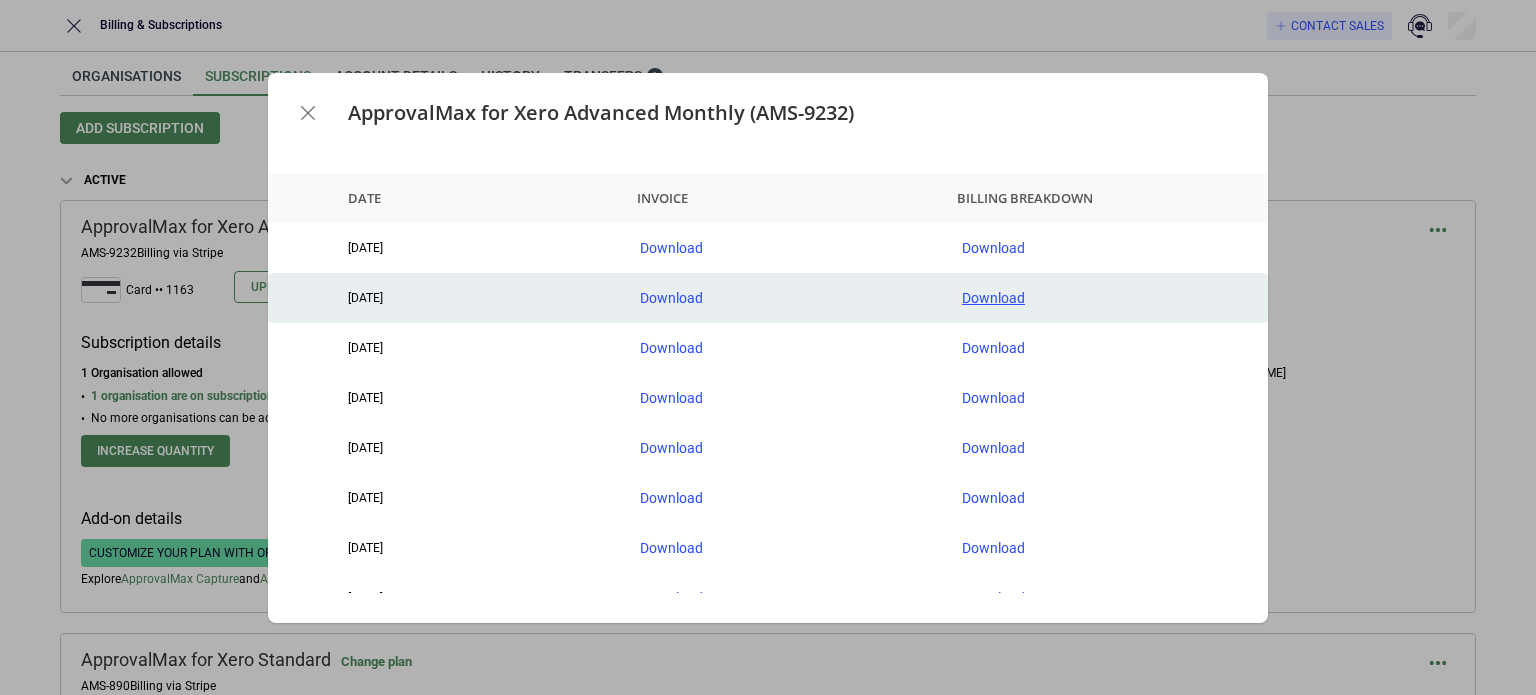 click on "Download" at bounding box center (1107, 298) 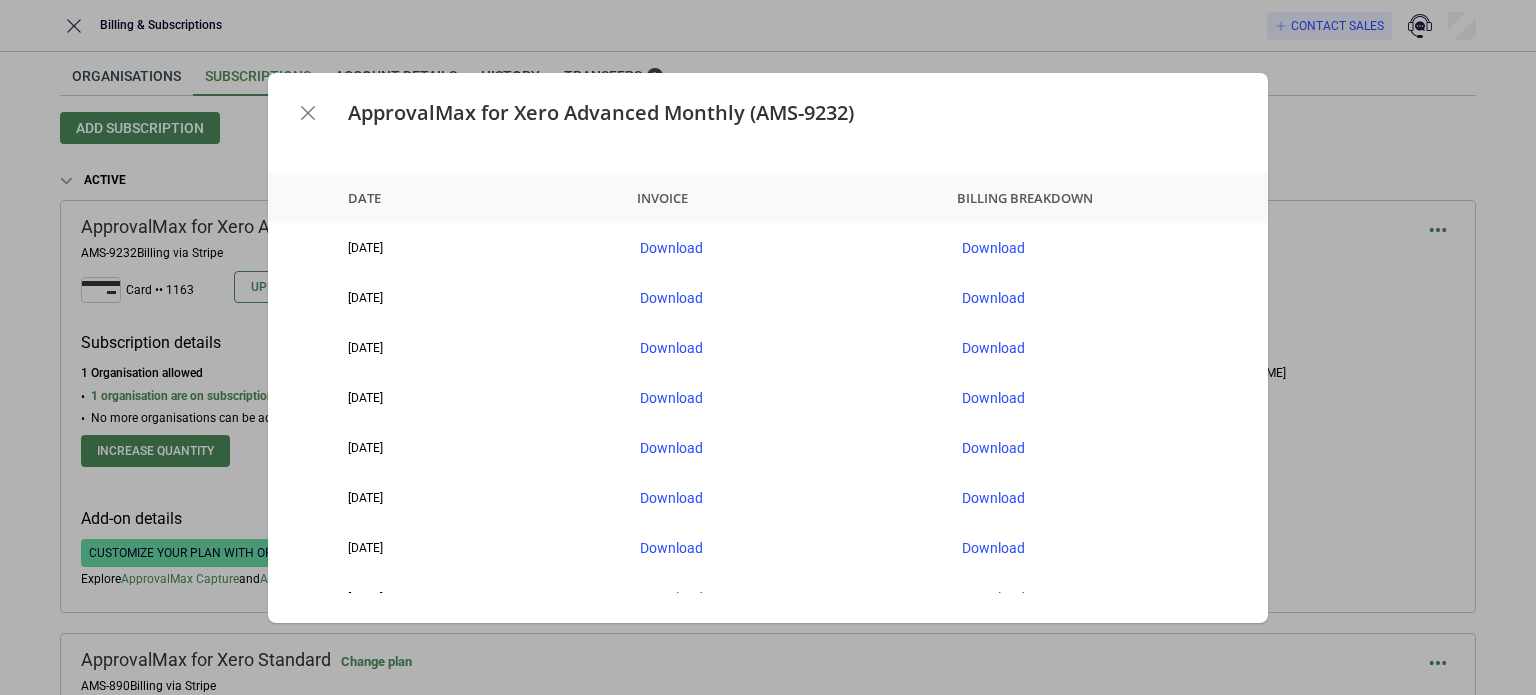 click on "ApprovalMax for Xero Advanced Monthly (AMS-9232) Date Invoice Billing breakdown [DATE] Download Download [DATE] Download Download [DATE] Download Download [DATE] Download Download [DATE] Download Download [DATE] Download Download [DATE] Download Download [DATE] Download Download [DATE] Download Download [DATE] Download Download [DATE] Download Download [DATE] Download Download [DATE] Download Download [DATE] Download Download [DATE] Download Download [DATE] Download Download [DATE] Download Download [DATE] Download Download [DATE] Download Download [DATE] Download Download [DATE] Download Download [DATE] Download Download [DATE] Download Download [DATE] Download Download [DATE] Download Download [DATE] Download Download [DATE] Download Download" at bounding box center (768, 347) 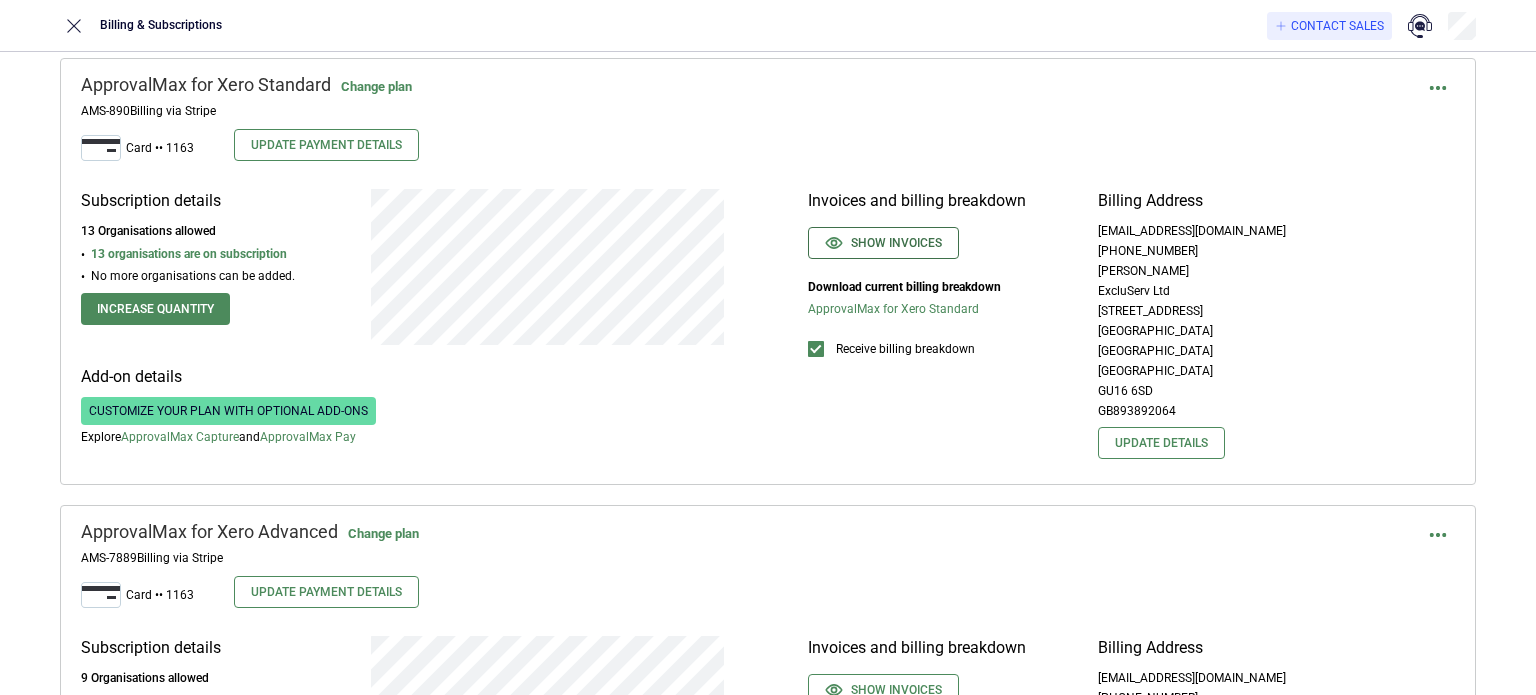 scroll, scrollTop: 600, scrollLeft: 0, axis: vertical 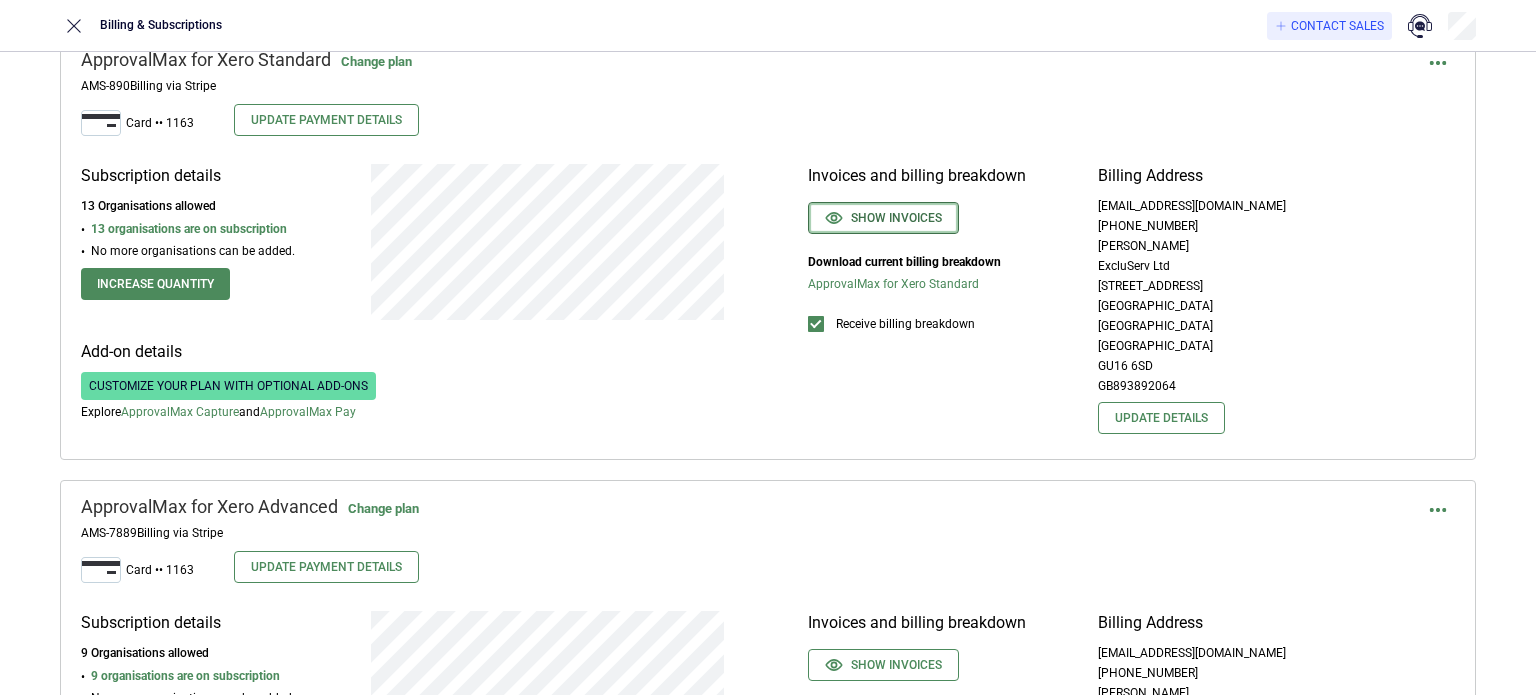 click on "Show invoices" at bounding box center (883, 218) 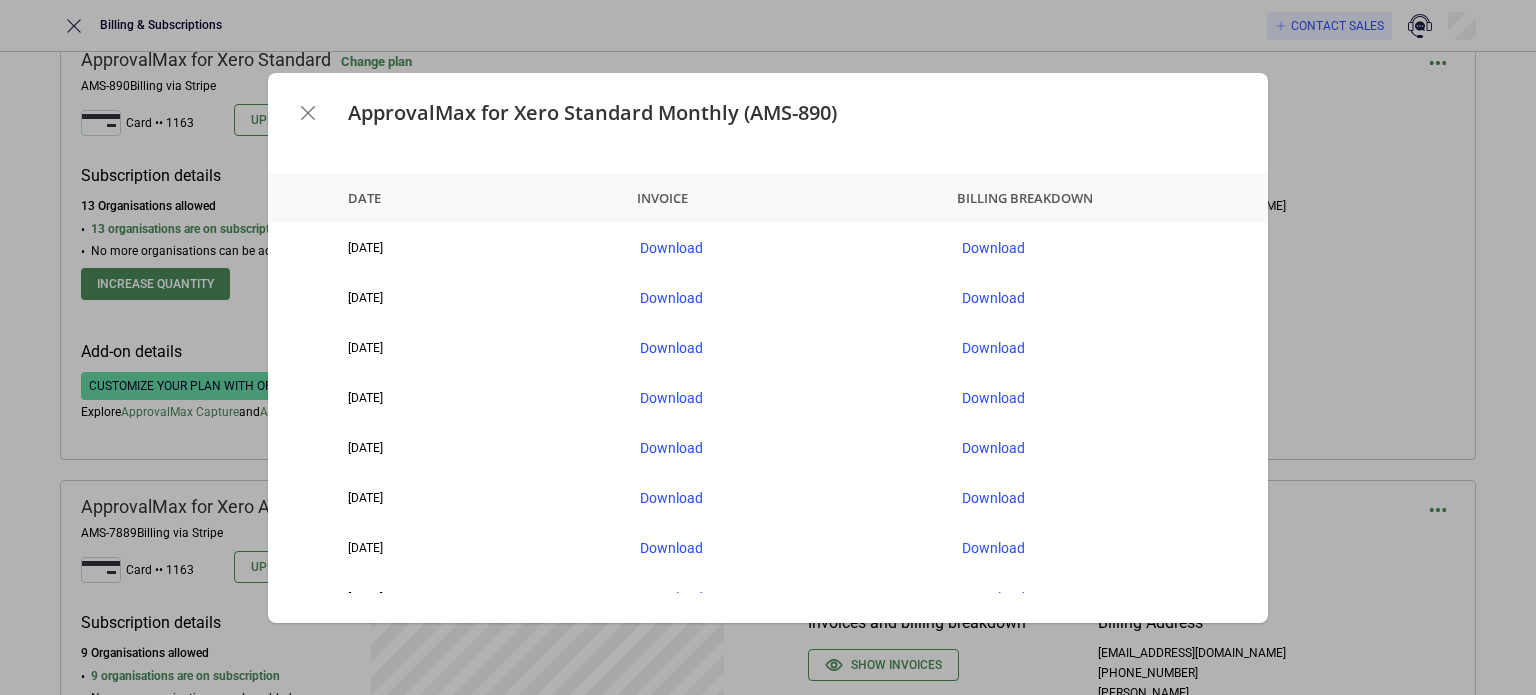 click on "ApprovalMax for Xero Standard Monthly (AMS-890) Date Invoice Billing breakdown [DATE] Download Download [DATE] Download Download [DATE] Download Download [DATE] Download Download [DATE] Download Download [DATE] Download Download [DATE] Download Download [DATE] Download Download [DATE] Download Download [DATE] Download Download [DATE] Download Download [DATE] Download Download [DATE] Download Download [DATE] Download Download [DATE] Download Download [DATE] Download Download [DATE] Download Download [DATE] Download Download [DATE] Download Download [DATE] Download Download [DATE] Download Download [DATE] Download Download [DATE] Download Download [DATE] Download Download [DATE] Download Download [DATE] Download Download [DATE] Download Download [DATE] Download Download [DATE] Download Download [DATE] Download Download [DATE] Download Download [DATE] Download Download [DATE]" at bounding box center (768, 347) 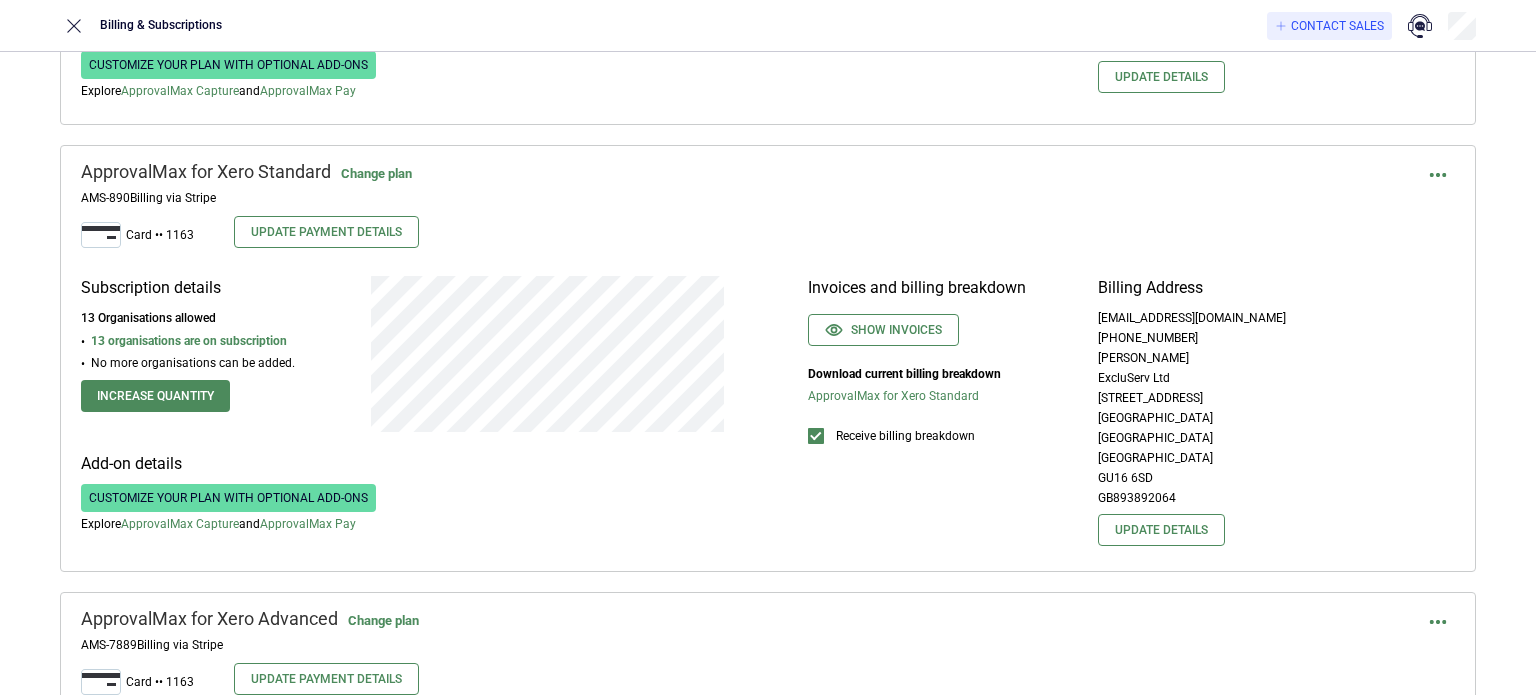 scroll, scrollTop: 600, scrollLeft: 0, axis: vertical 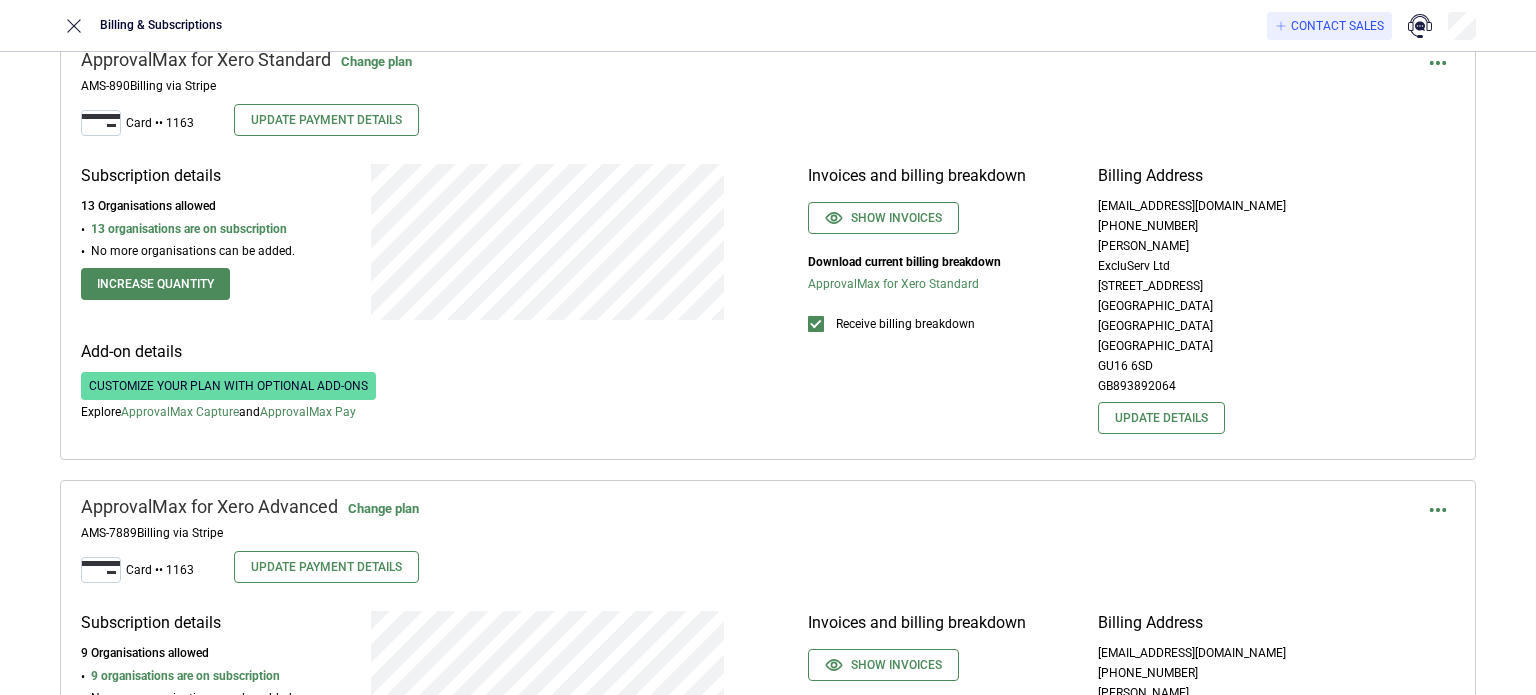click on "Invoices and billing breakdown Show invoices Download current billing breakdown ApprovalMax for Xero Standard Receive billing breakdown" at bounding box center [933, 299] 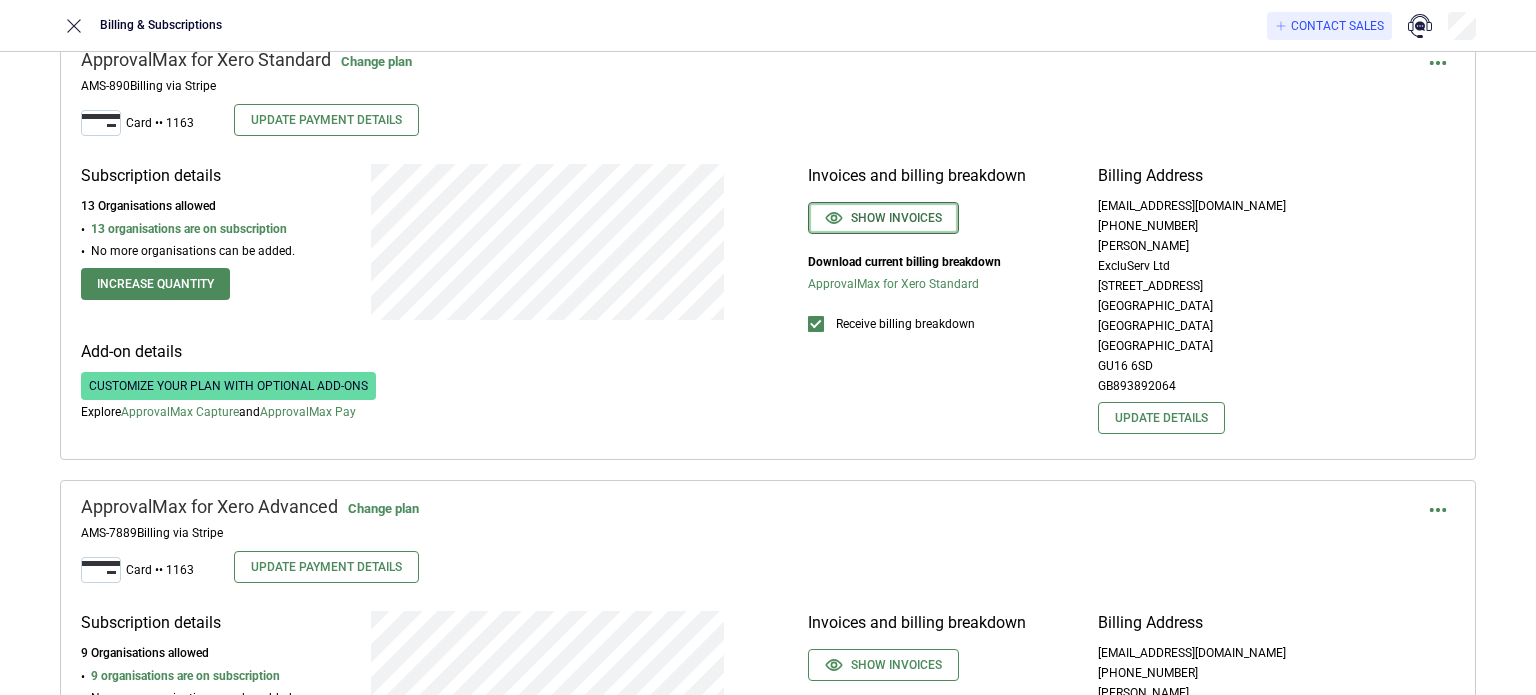click on "Show invoices" at bounding box center [883, 218] 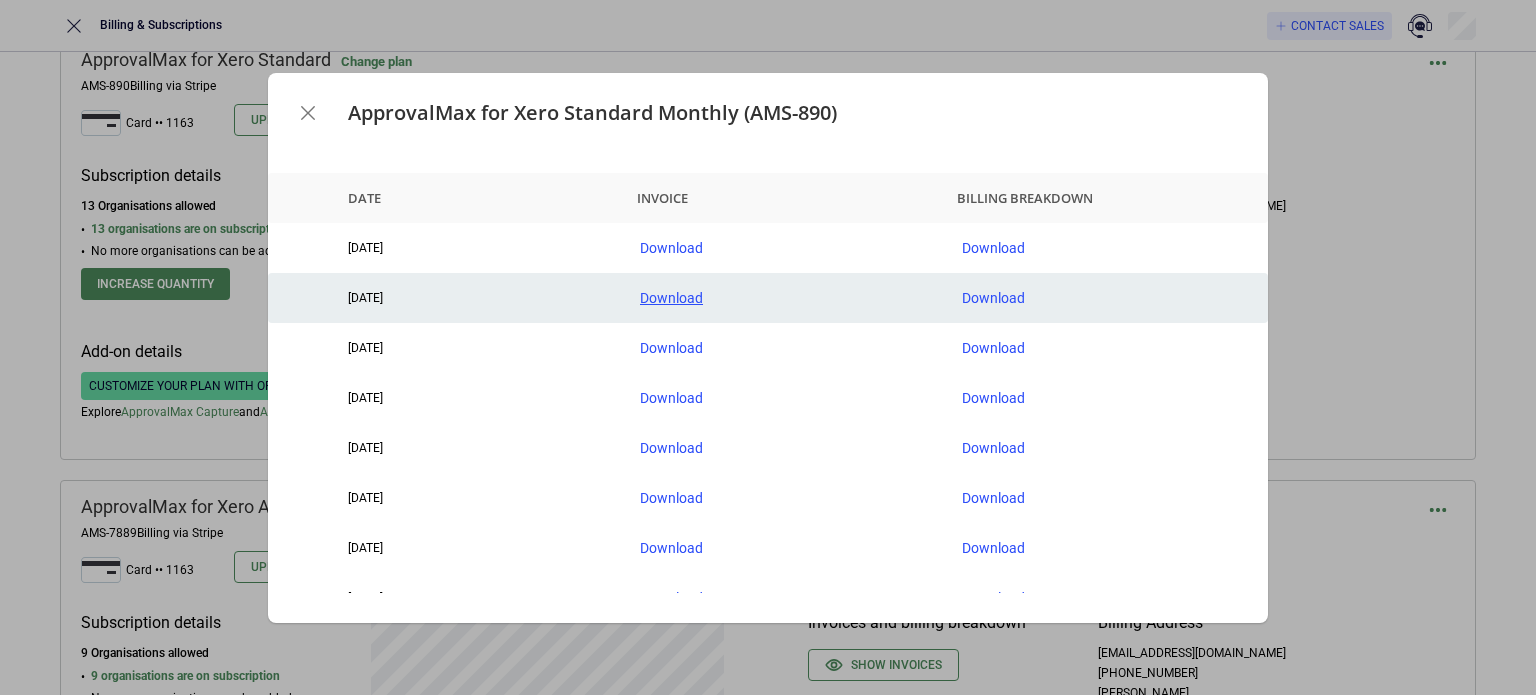 click on "Download" at bounding box center [785, 298] 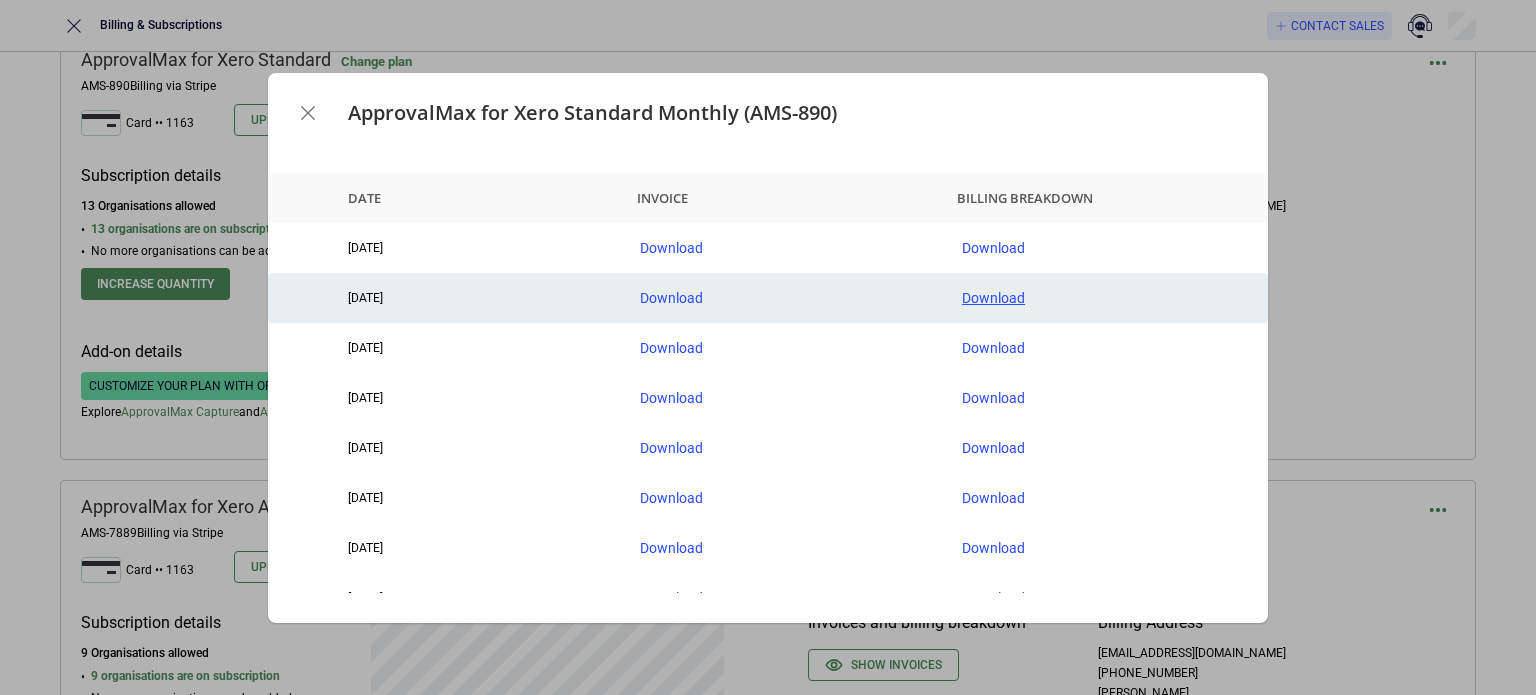click on "Download" at bounding box center (1107, 298) 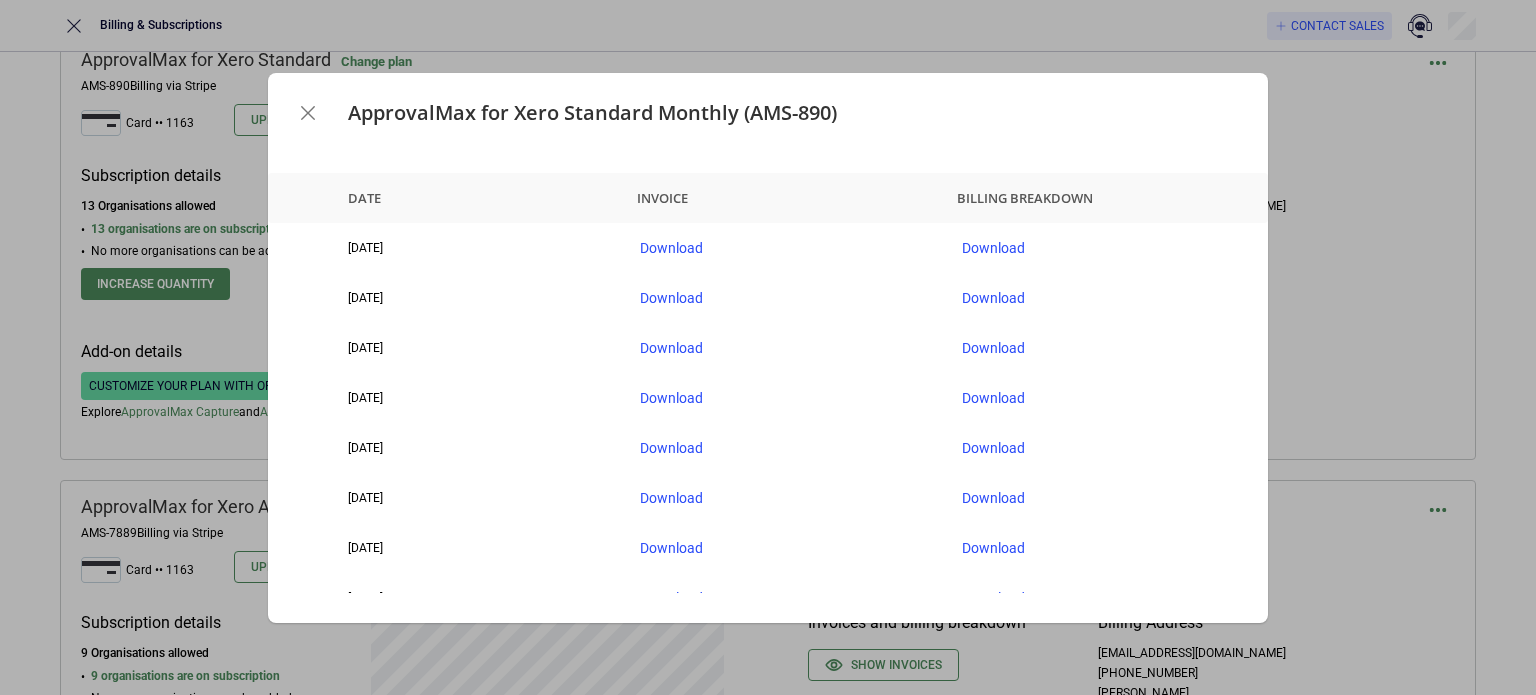 click on "ApprovalMax for Xero Standard Monthly (AMS-890) Date Invoice Billing breakdown [DATE] Download Download [DATE] Download Download [DATE] Download Download [DATE] Download Download [DATE] Download Download [DATE] Download Download [DATE] Download Download [DATE] Download Download [DATE] Download Download [DATE] Download Download [DATE] Download Download [DATE] Download Download [DATE] Download Download [DATE] Download Download [DATE] Download Download [DATE] Download Download [DATE] Download Download [DATE] Download Download [DATE] Download Download [DATE] Download Download [DATE] Download Download [DATE] Download Download [DATE] Download Download [DATE] Download Download [DATE] Download Download [DATE] Download Download [DATE] Download Download [DATE] Download Download [DATE] Download Download [DATE] Download Download [DATE] Download Download [DATE] Download Download [DATE]" at bounding box center (768, 347) 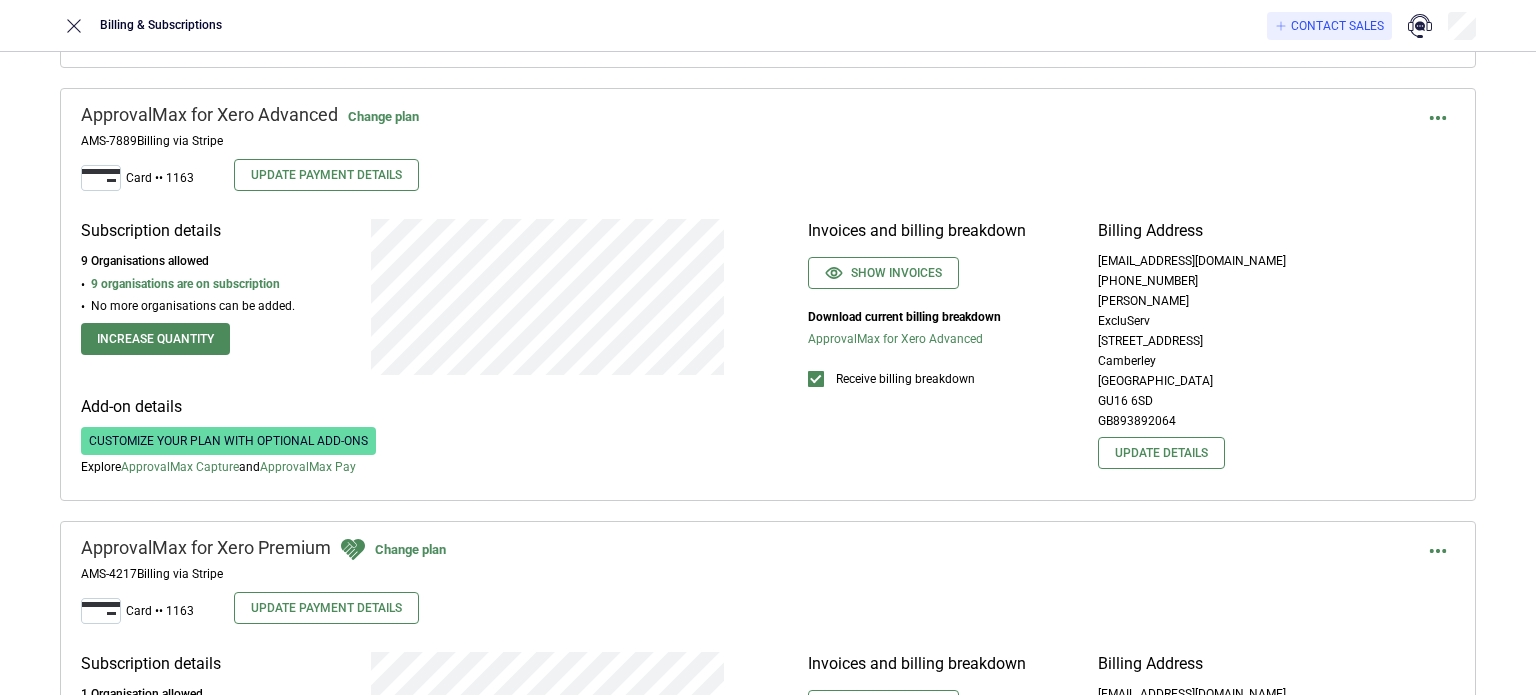 scroll, scrollTop: 1000, scrollLeft: 0, axis: vertical 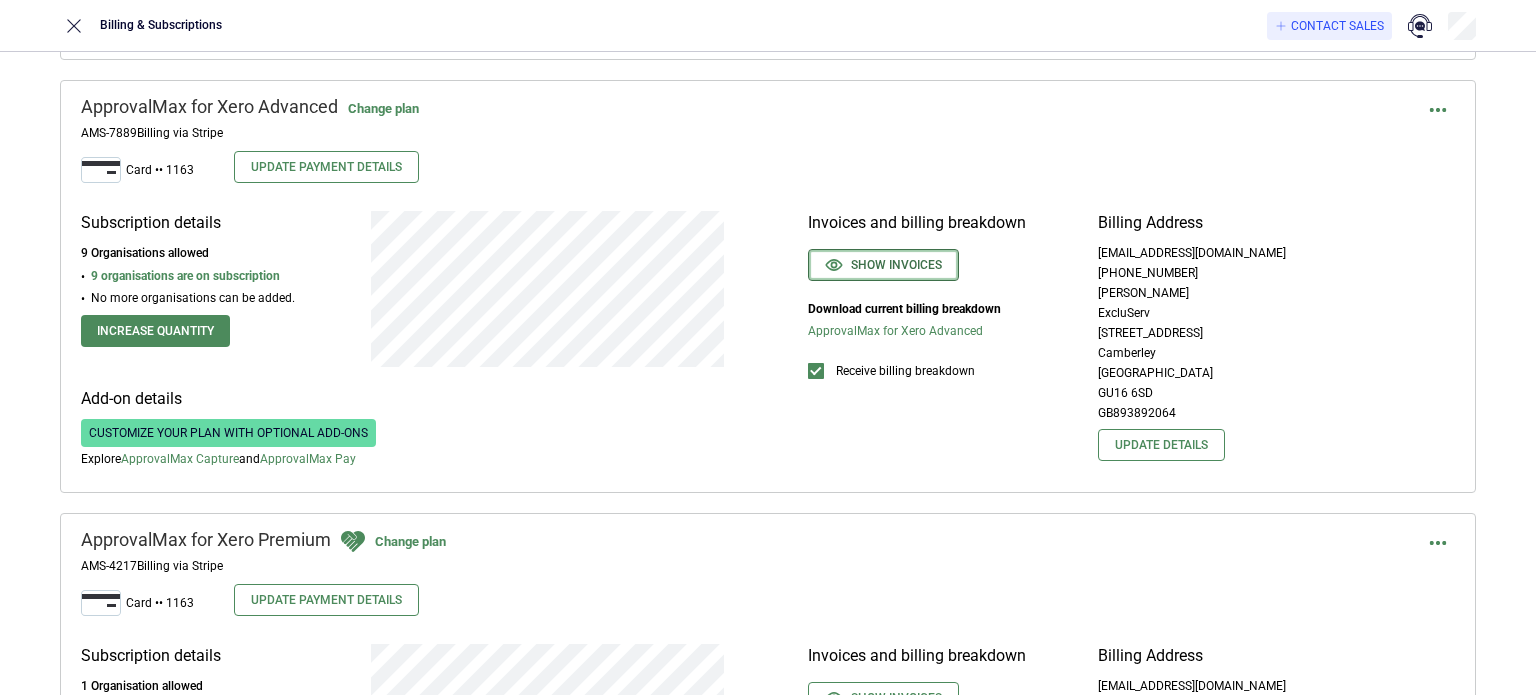 click on "Show invoices" at bounding box center (883, 265) 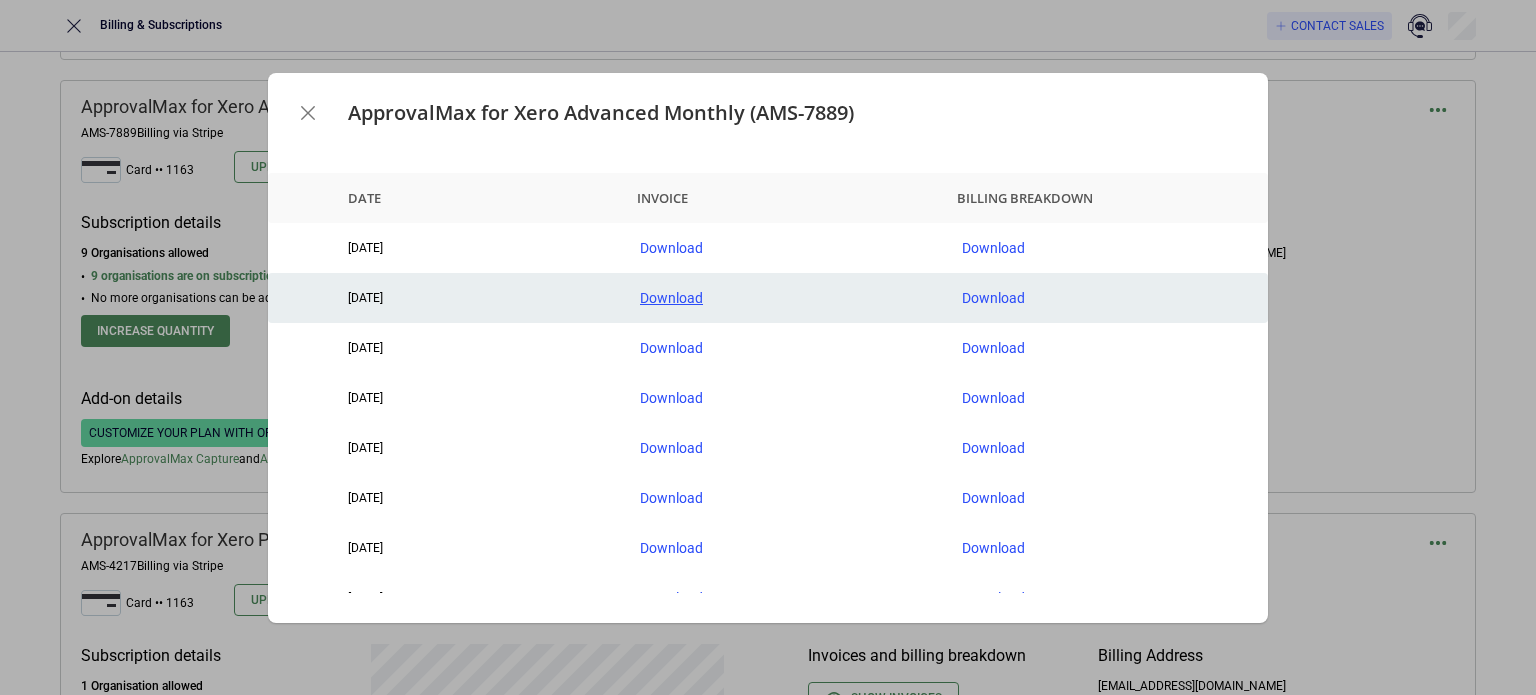 click on "Download" at bounding box center [785, 298] 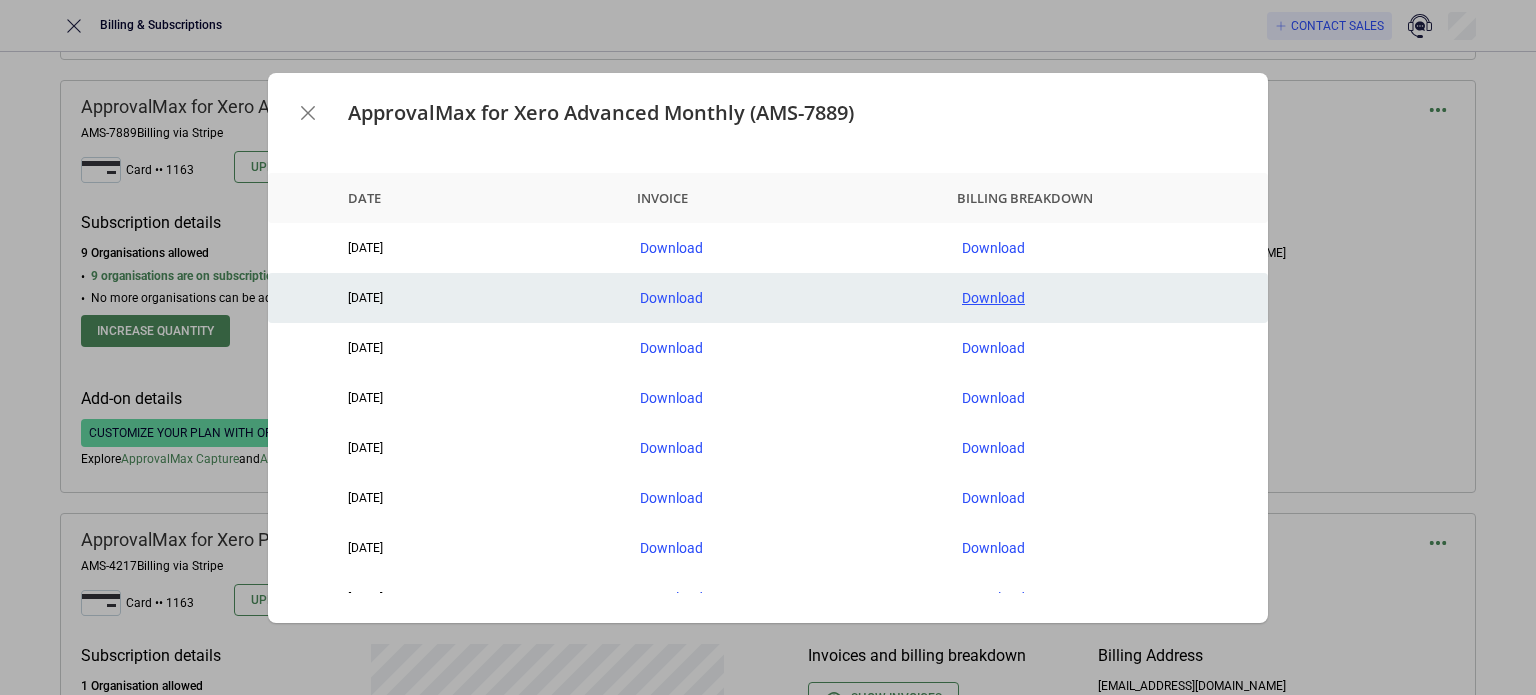 click on "Download" at bounding box center (1107, 298) 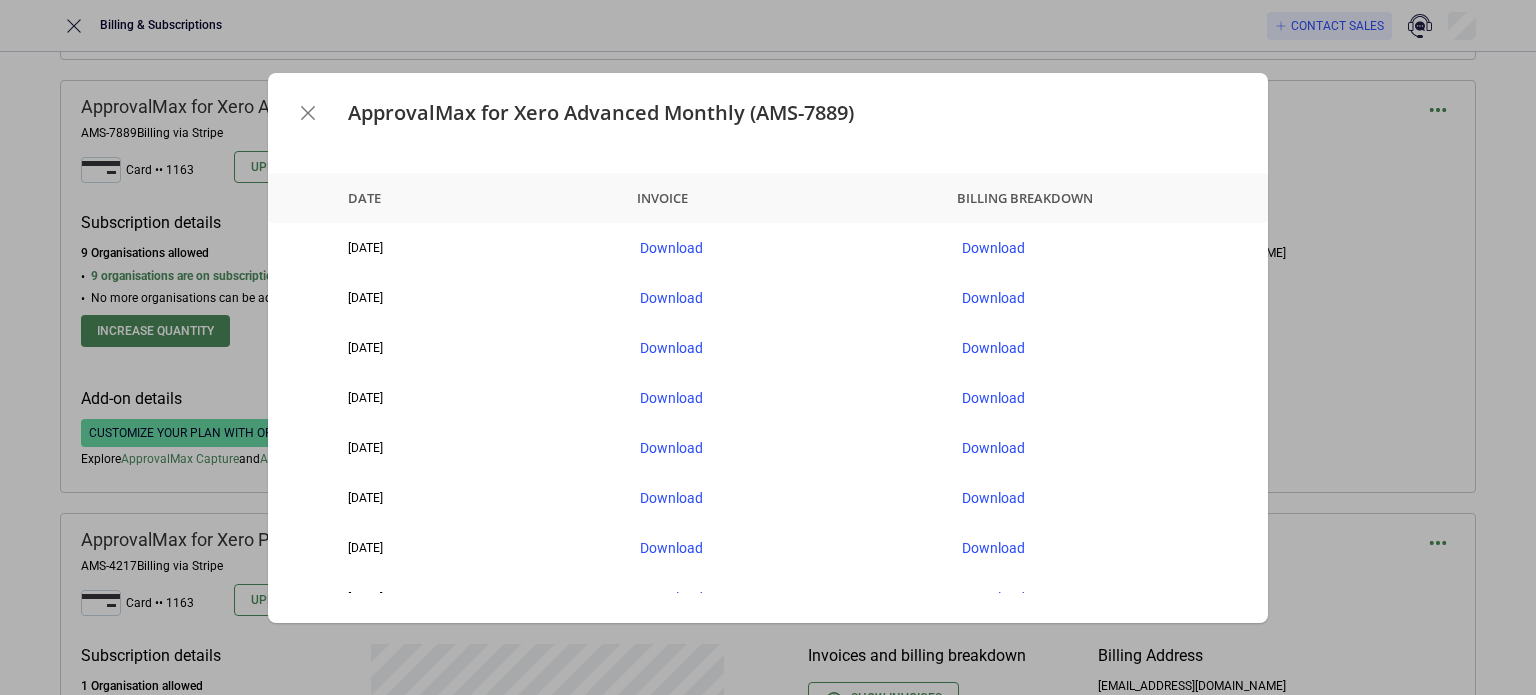 click on "ApprovalMax for Xero Advanced Monthly (AMS-7889) Date Invoice Billing breakdown [DATE] Download Download [DATE] Download Download [DATE] Download Download [DATE] Download Download [DATE] Download Download [DATE] Download Download [DATE] Download Download [DATE] Download Download [DATE] Download Download [DATE] Download Download [DATE] Download Download [DATE] Download Download [DATE] Download Download [DATE] Download Download [DATE] Download Download [DATE] Download Download [DATE] Download Download [DATE] Download Download [DATE] Download Download [DATE] Download Download [DATE] Download Download [DATE] Download Download [DATE] Download Download [DATE] Download Download [DATE] Download Download [DATE] Download Download [DATE] Download Download [DATE] Download Download [DATE] Download Download [DATE] Download Download [DATE] Download Download [DATE] Download Download [DATE]" at bounding box center [768, 347] 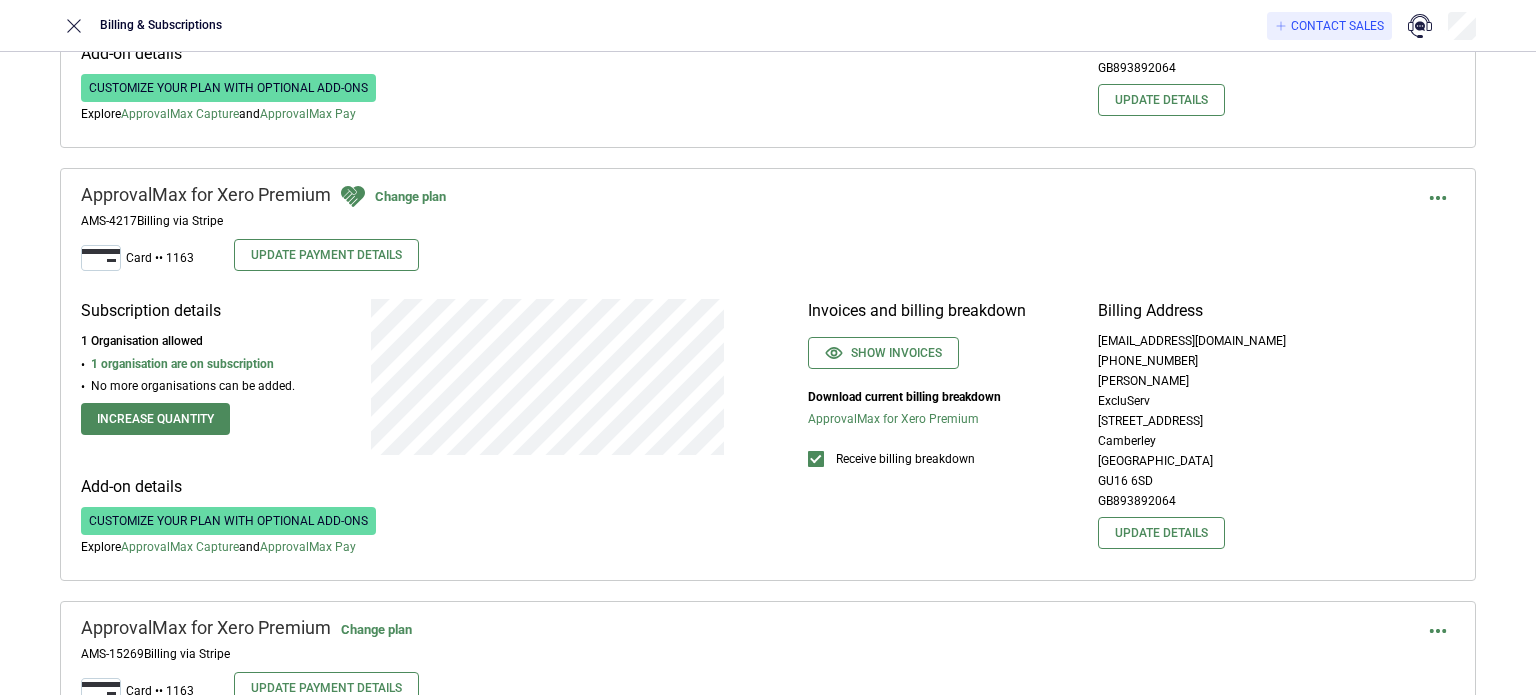 scroll, scrollTop: 1400, scrollLeft: 0, axis: vertical 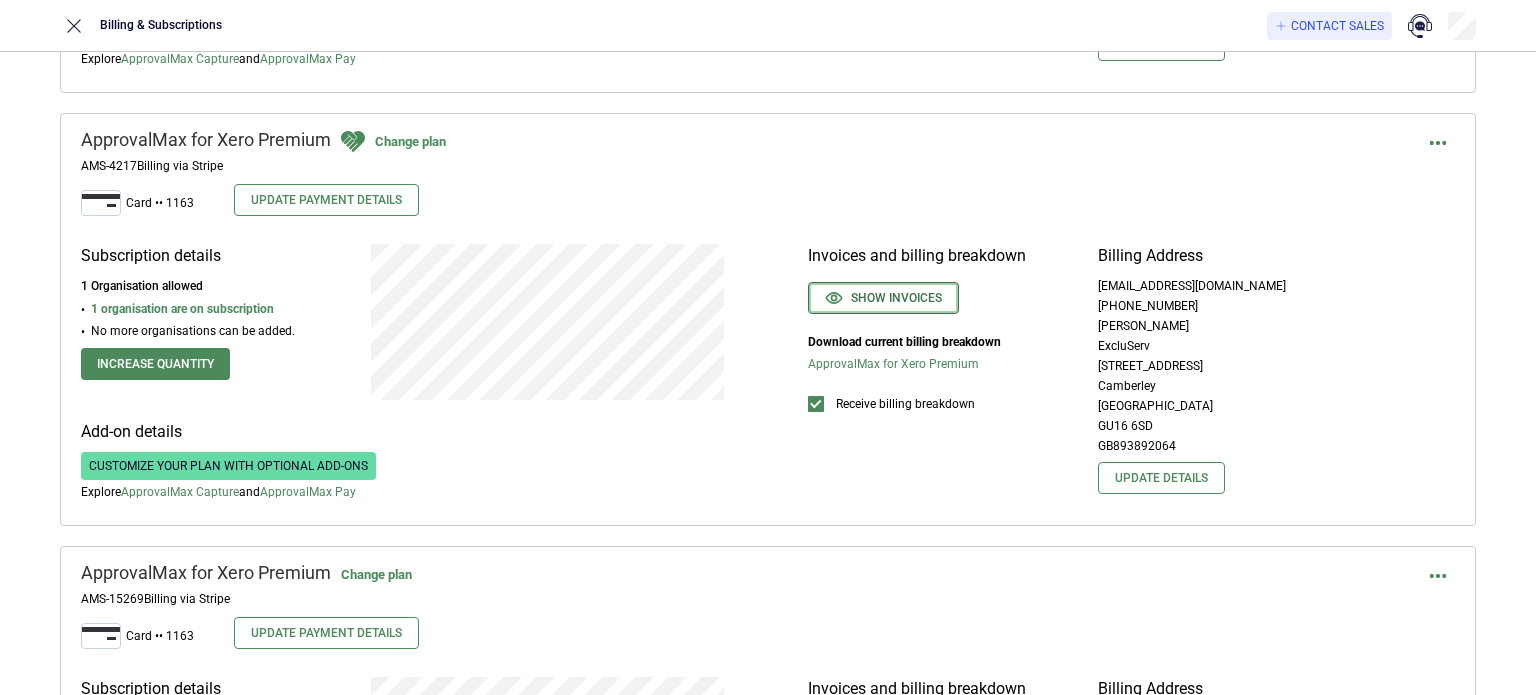 click on "Show invoices" at bounding box center [883, 298] 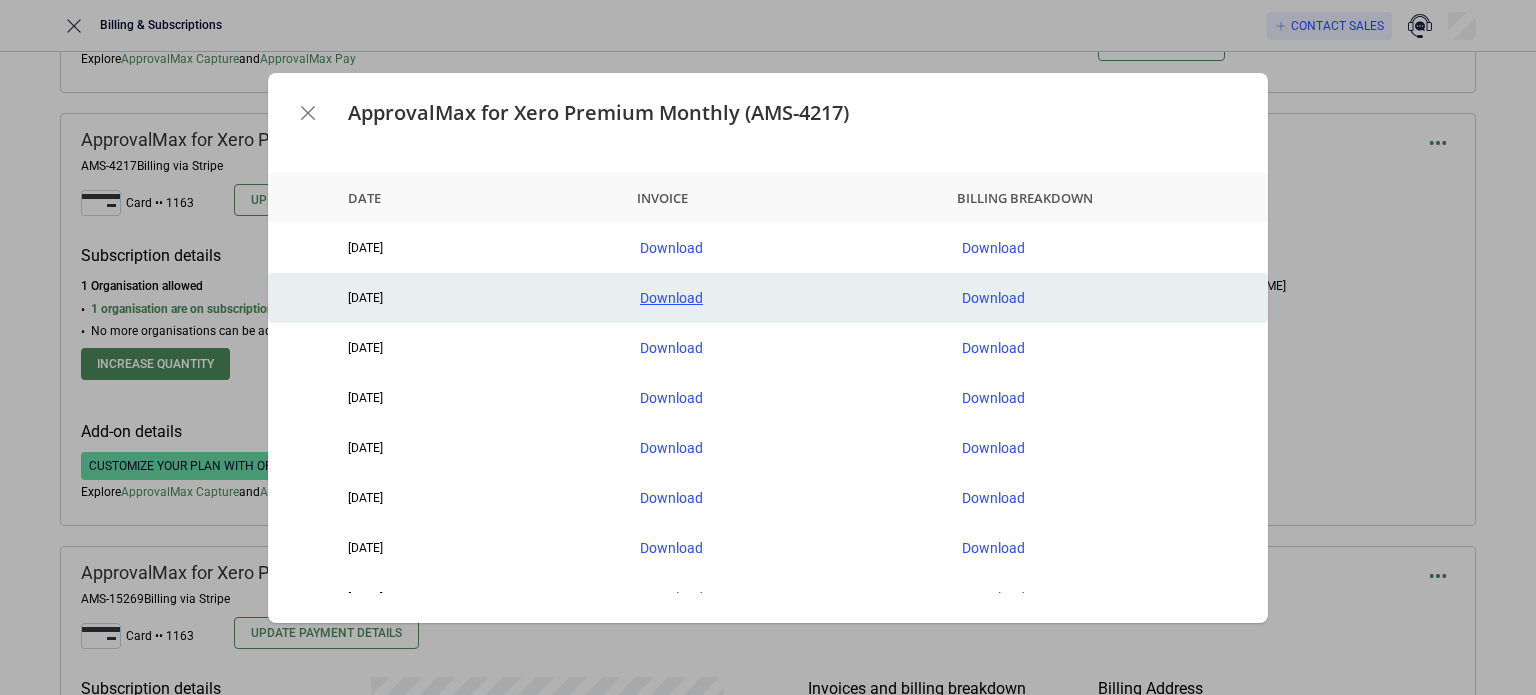 click on "Download" at bounding box center (785, 298) 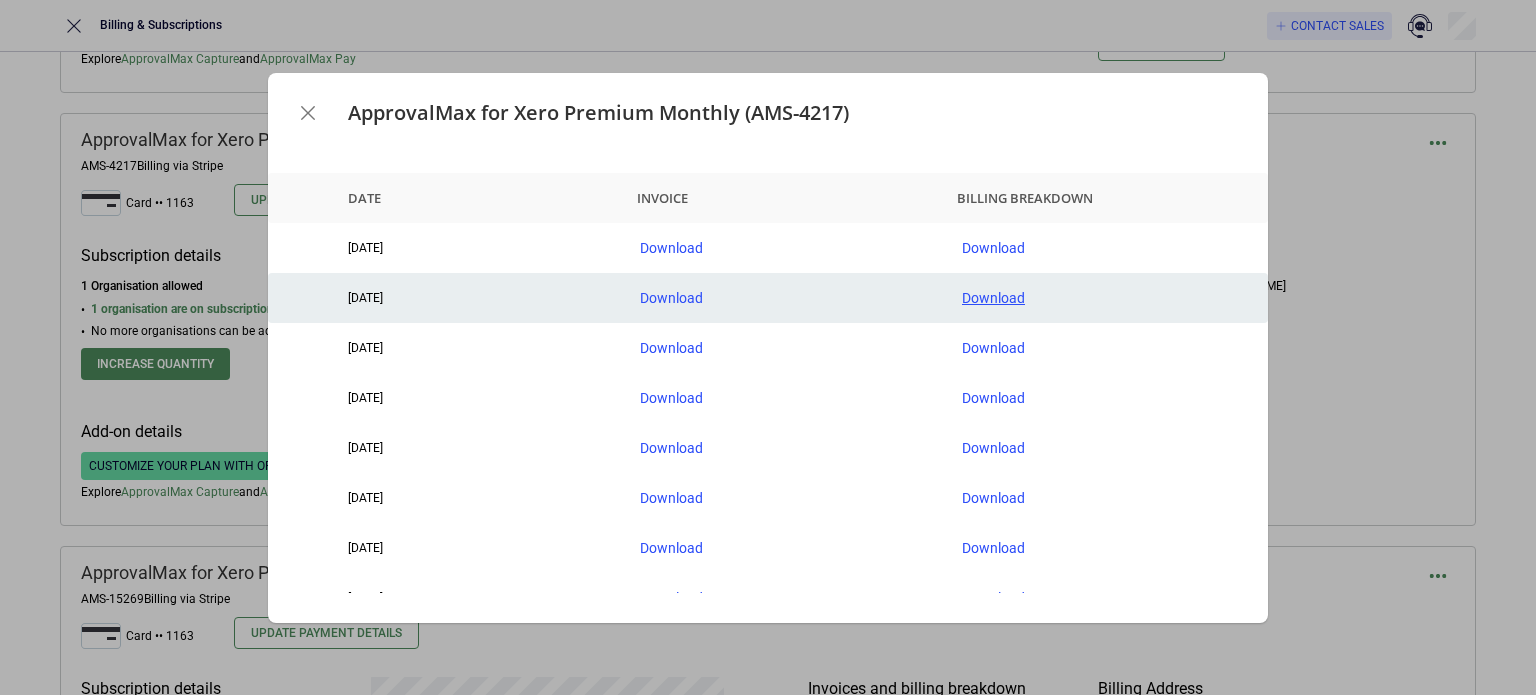 click on "Download" at bounding box center (1107, 298) 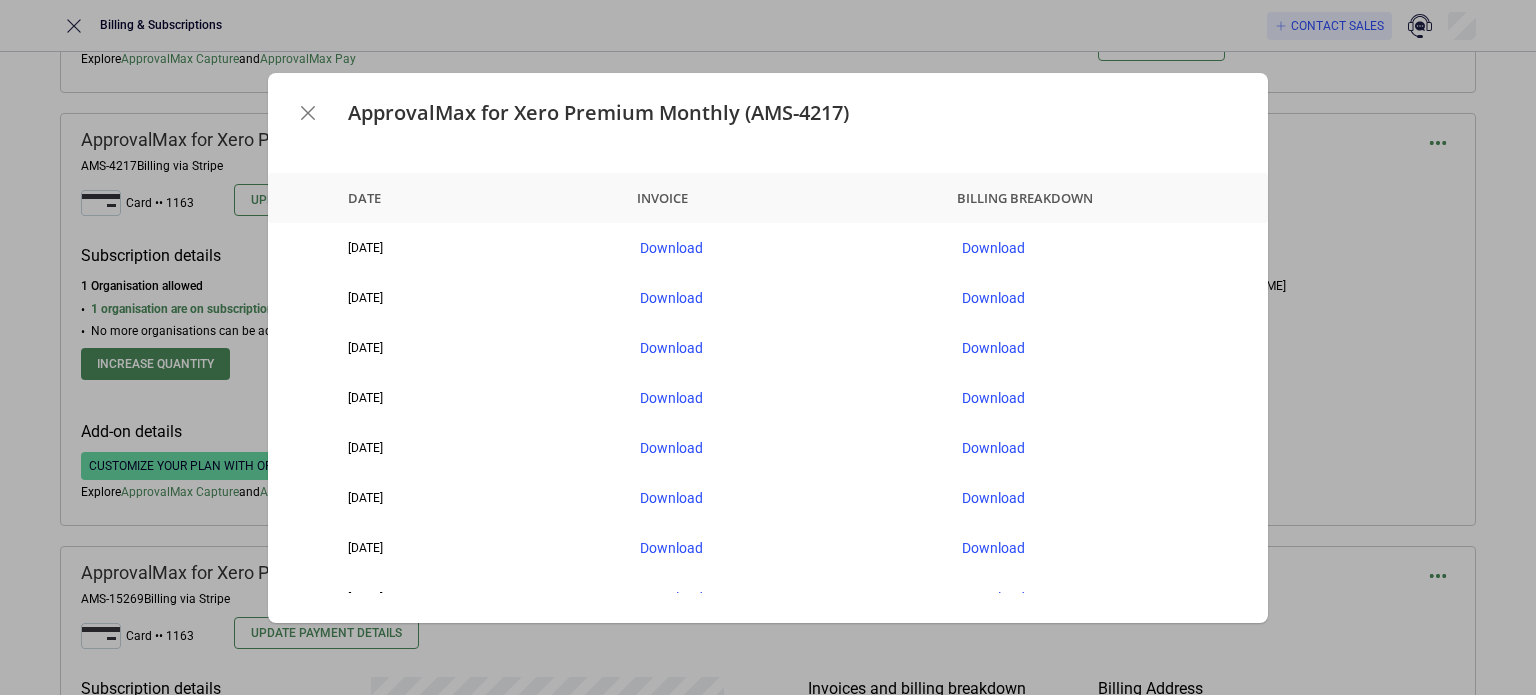 click on "ApprovalMax for Xero Premium Monthly (AMS-4217) Date Invoice Billing breakdown [DATE] Download Download [DATE] Download Download [DATE] Download Download [DATE] Download Download [DATE] Download Download [DATE] Download Download [DATE] Download Download [DATE] Download Download [DATE] Download Download [DATE] Download Download [DATE] Download Download [DATE] Download Download [DATE] Download Download [DATE] Download Download [DATE] Download Download [DATE] Download Download [DATE] Download Download [DATE] Download Download [DATE] Download Download [DATE] Download Download [DATE] Download Download [DATE] Download Download [DATE] Download Download [DATE] Download Download [DATE] Download Download [DATE] Download Download [DATE] Download Download [DATE] Download Download [DATE] Download Download [DATE] Download Download [DATE] Download Download [DATE] Download Download [DATE]" at bounding box center (768, 347) 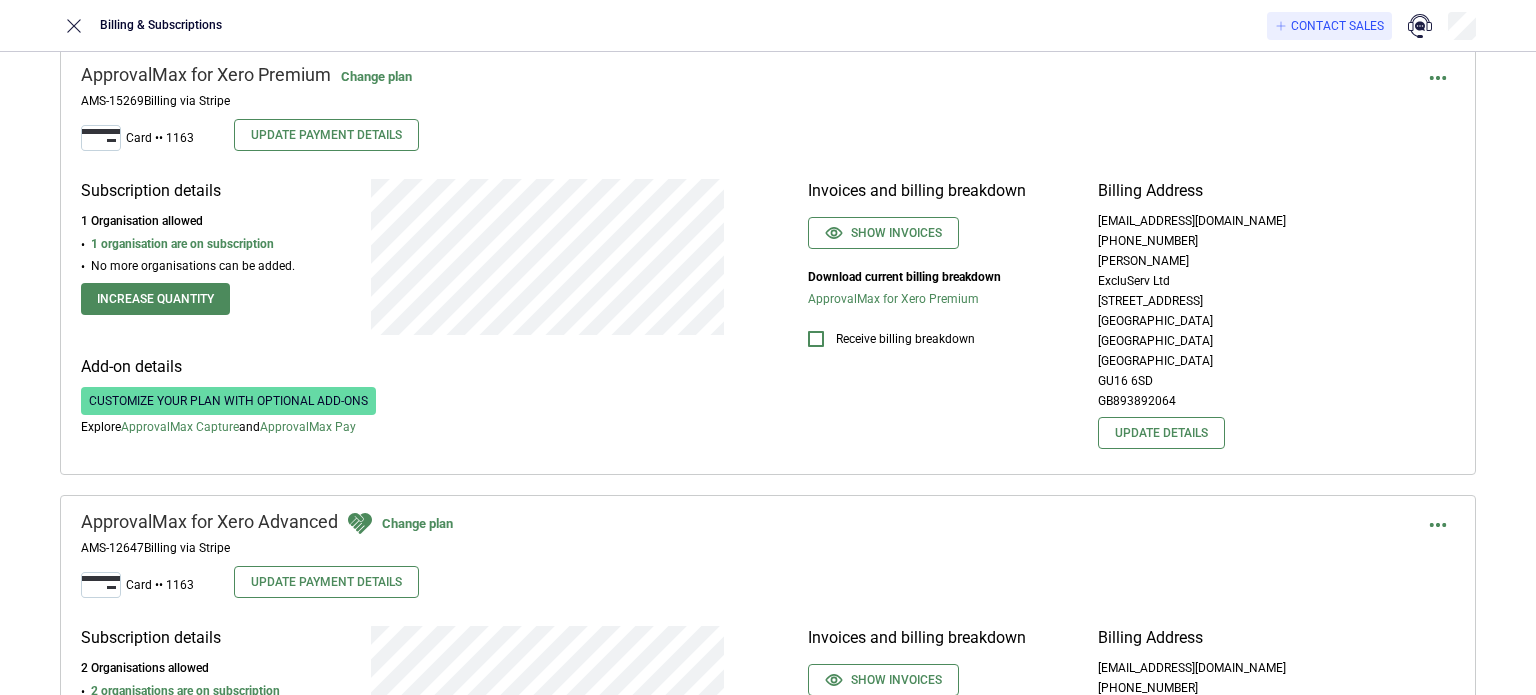 scroll, scrollTop: 1900, scrollLeft: 0, axis: vertical 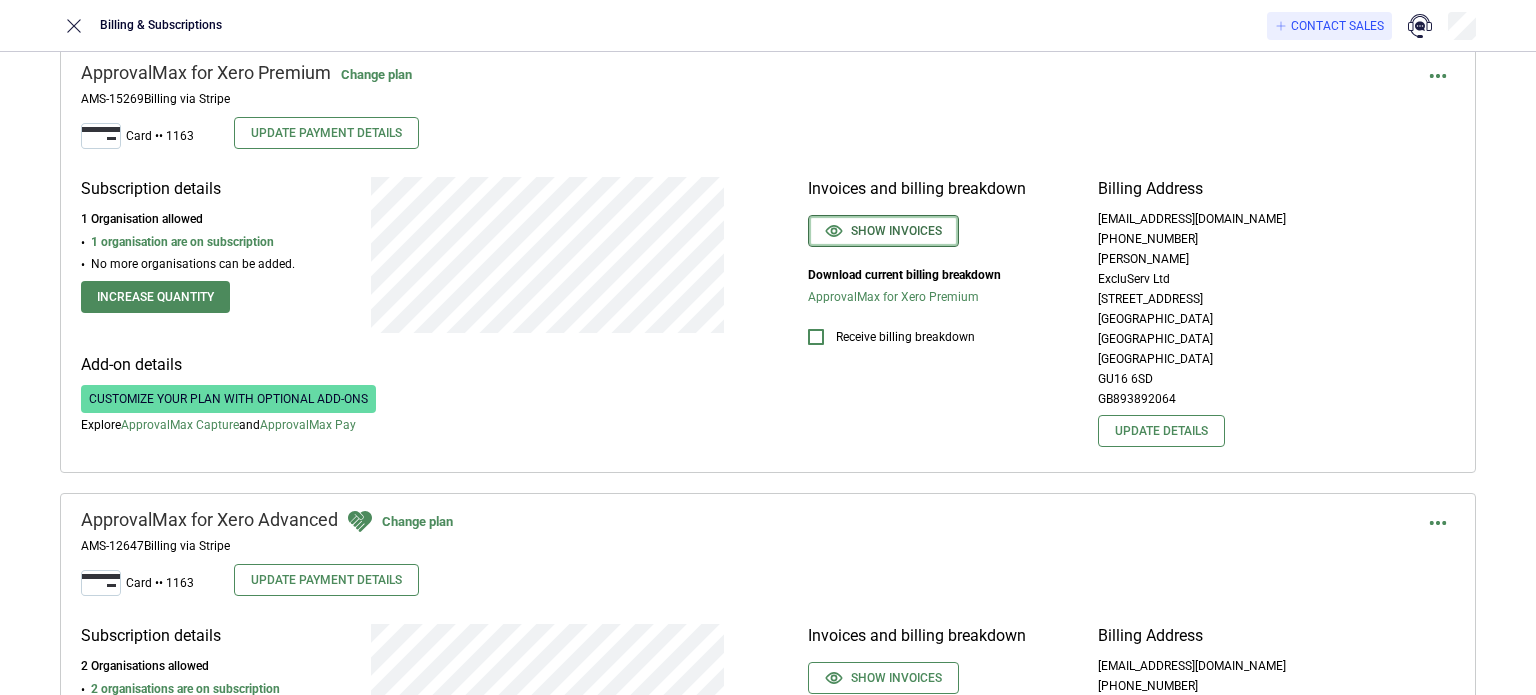 click on "Show invoices" at bounding box center (883, 231) 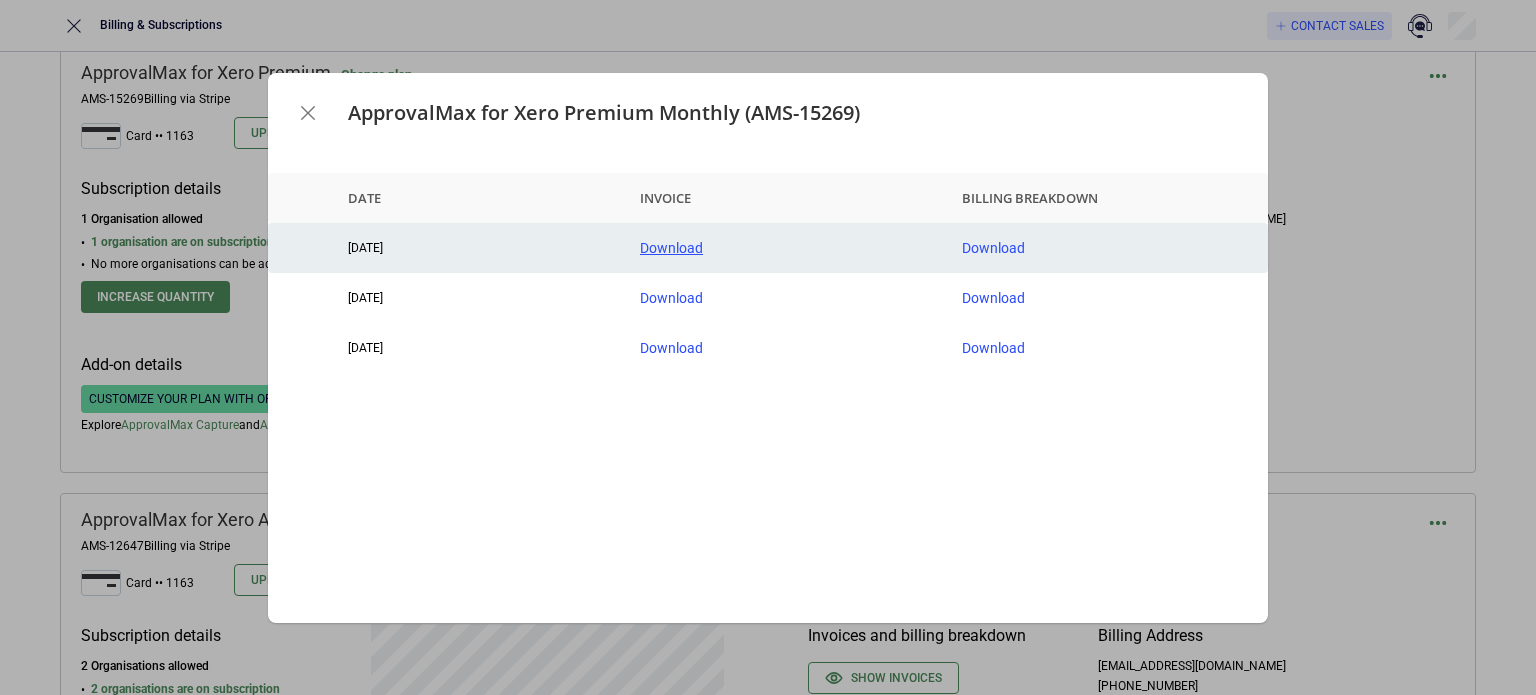 click on "Download" at bounding box center [785, 248] 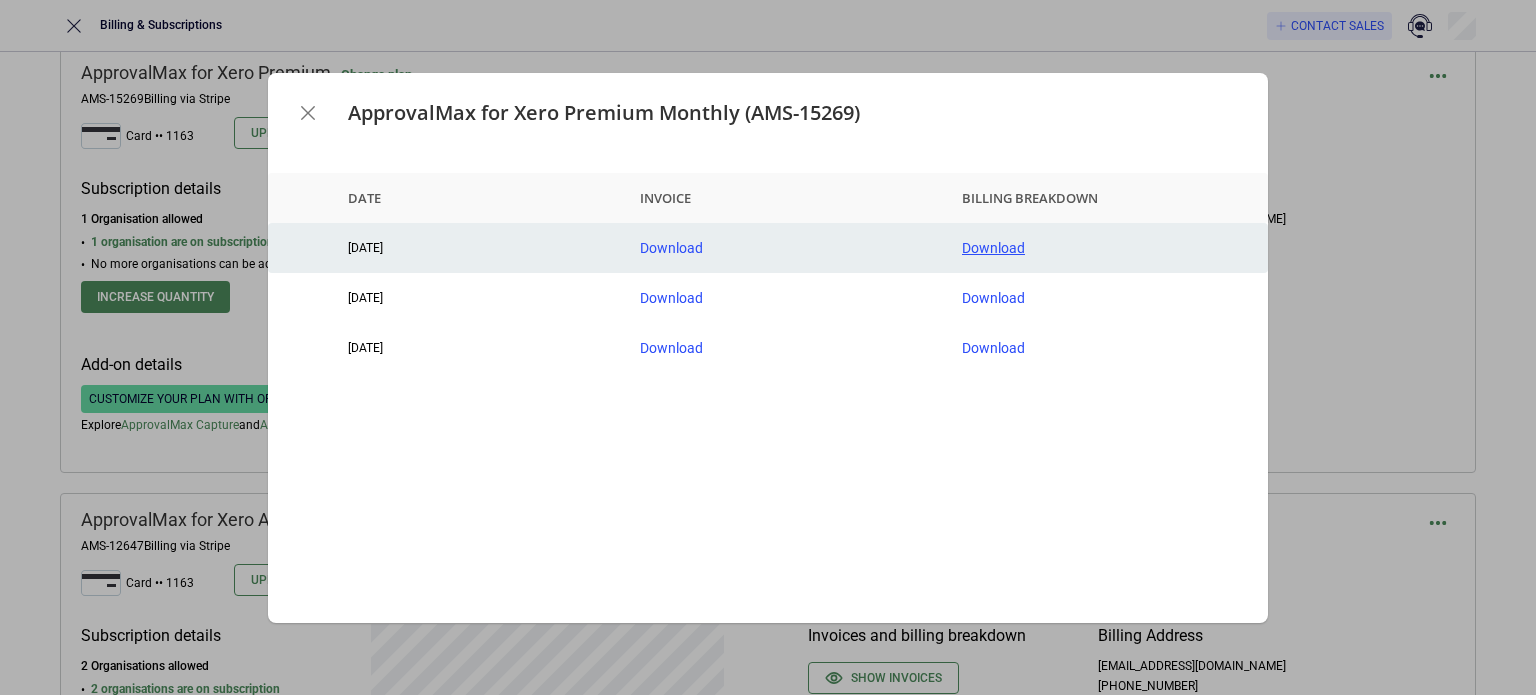 click on "Download" at bounding box center [1107, 248] 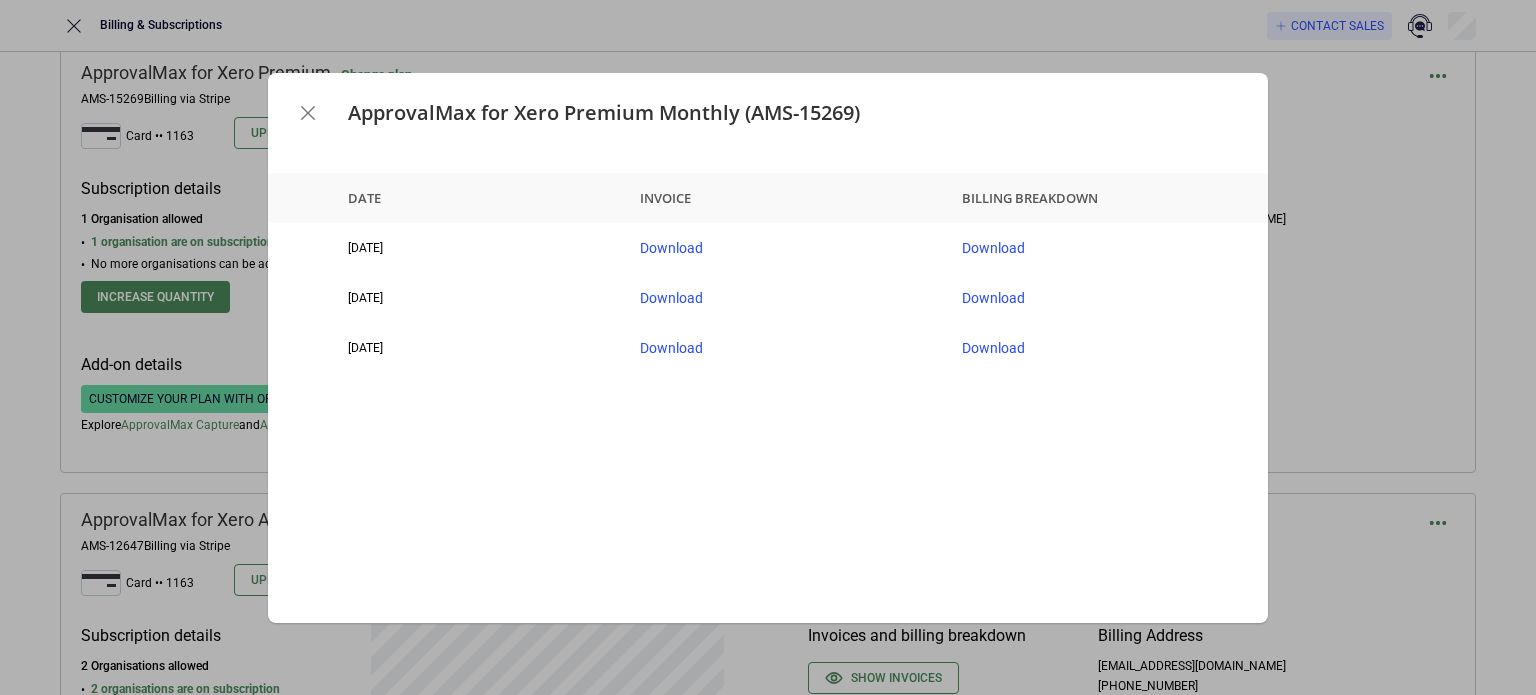 click on "ApprovalMax for Xero Premium Monthly (AMS-15269) Date Invoice Billing breakdown [DATE] Download Download [DATE] Download Download [DATE] Download Download" at bounding box center (768, 347) 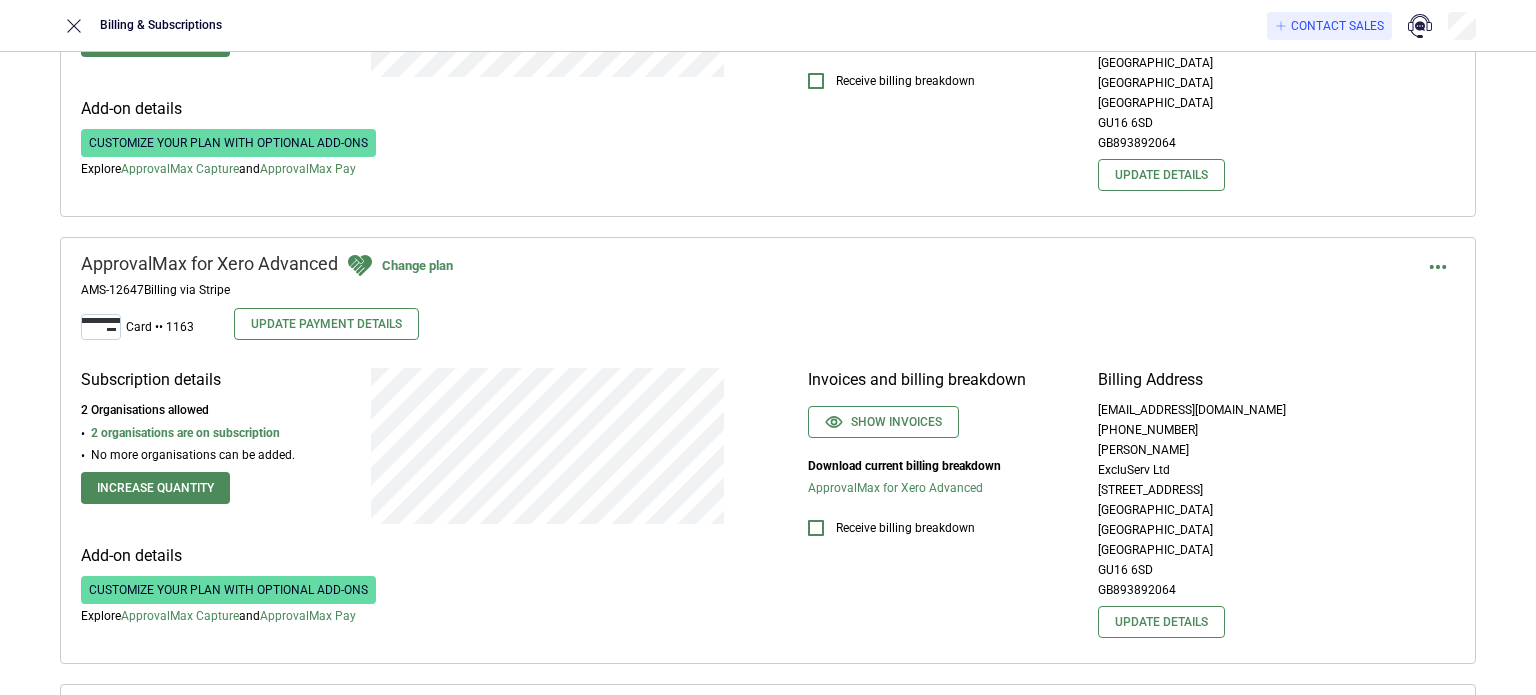 scroll, scrollTop: 2200, scrollLeft: 0, axis: vertical 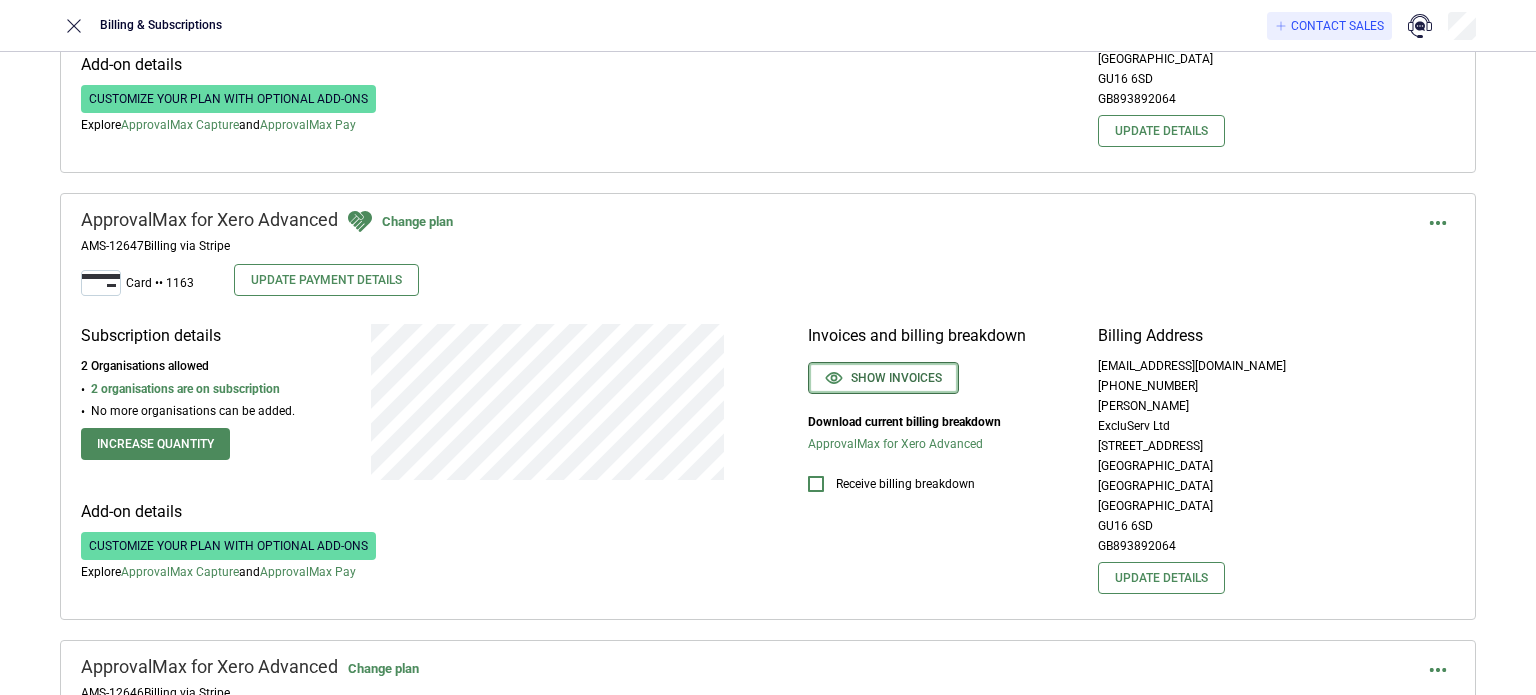 click on "Show invoices" at bounding box center [883, 378] 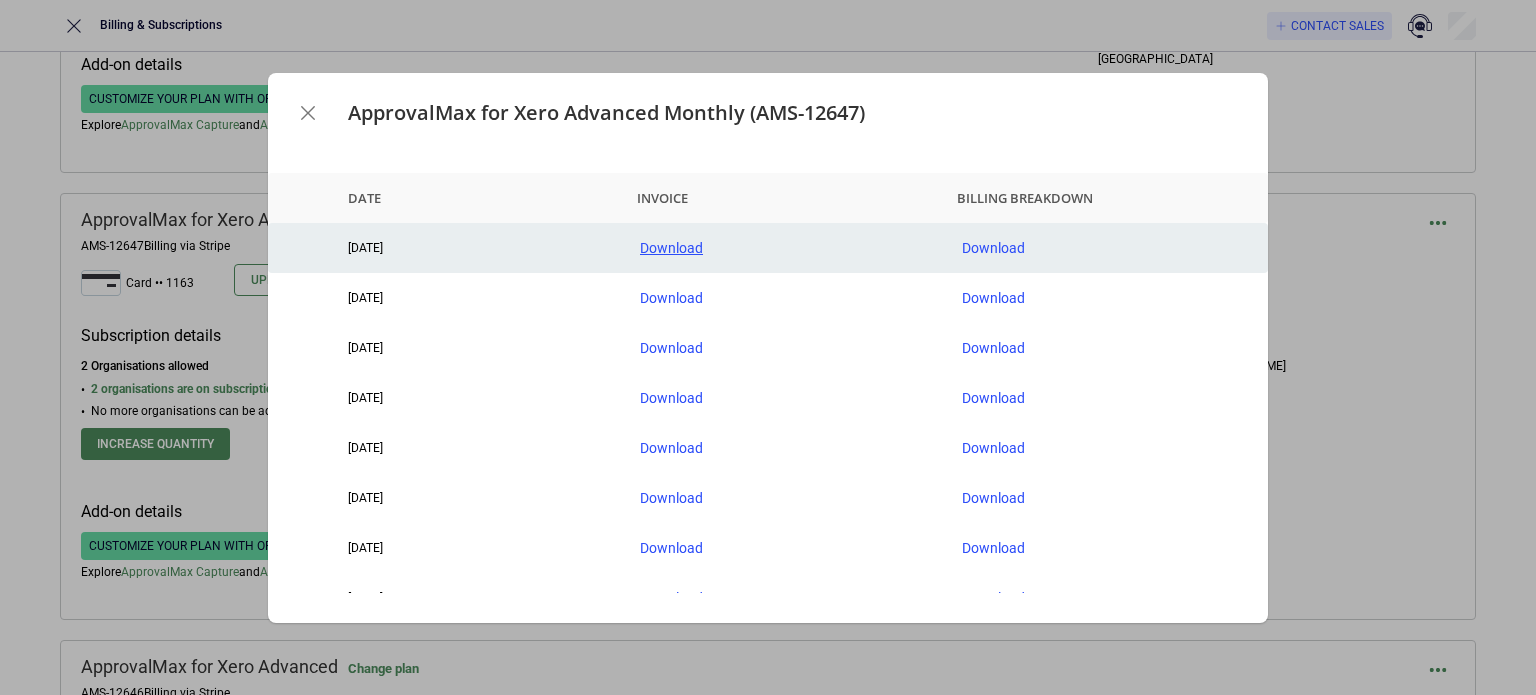 click on "Download" at bounding box center (785, 248) 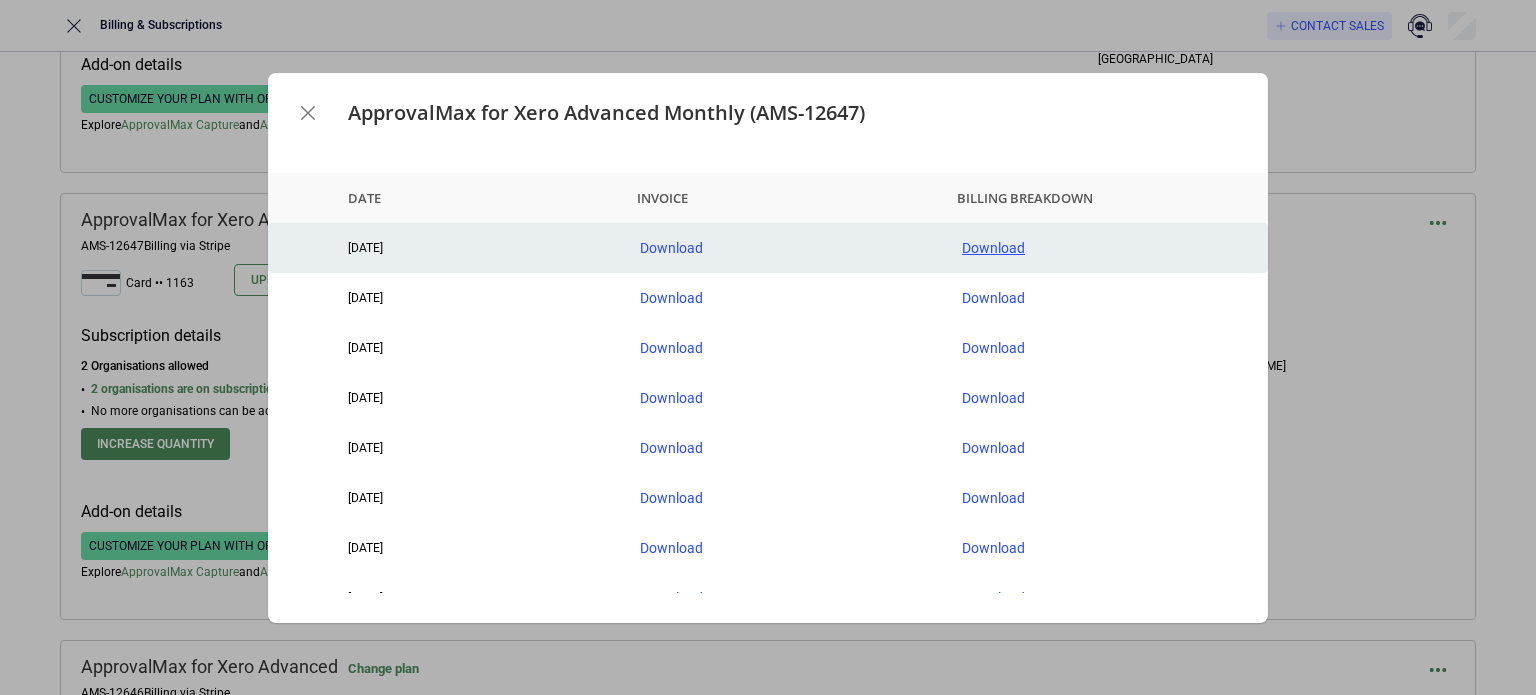 click on "Download" at bounding box center (1107, 248) 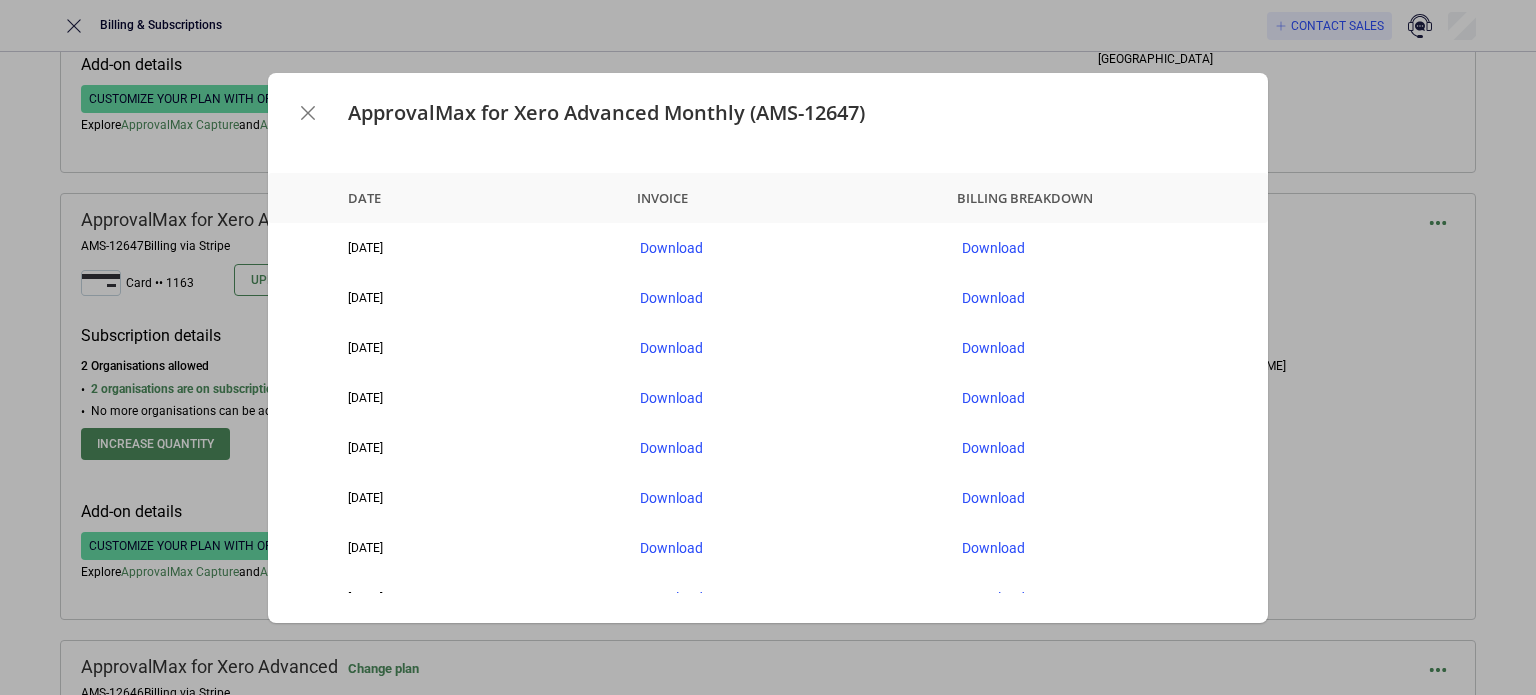 click on "ApprovalMax for Xero Advanced Monthly (AMS-12647) Date Invoice Billing breakdown [DATE] Download Download [DATE] Download Download [DATE] Download Download [DATE] Download Download [DATE] Download Download [DATE] Download Download [DATE] Download Download [DATE] Download Download [DATE] Download Download [DATE] Download Download [DATE] Download Download [DATE] Download Download [DATE] Download Download" at bounding box center [768, 347] 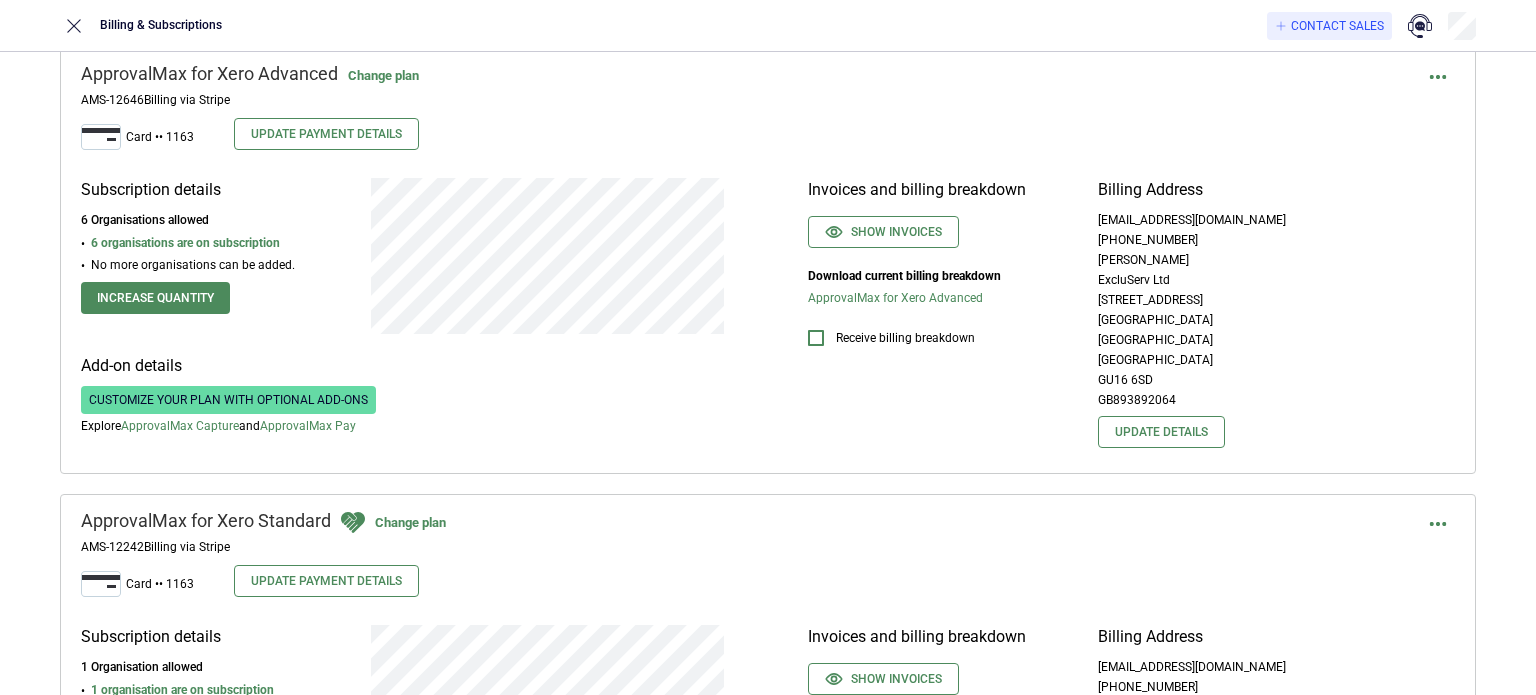 scroll, scrollTop: 2800, scrollLeft: 0, axis: vertical 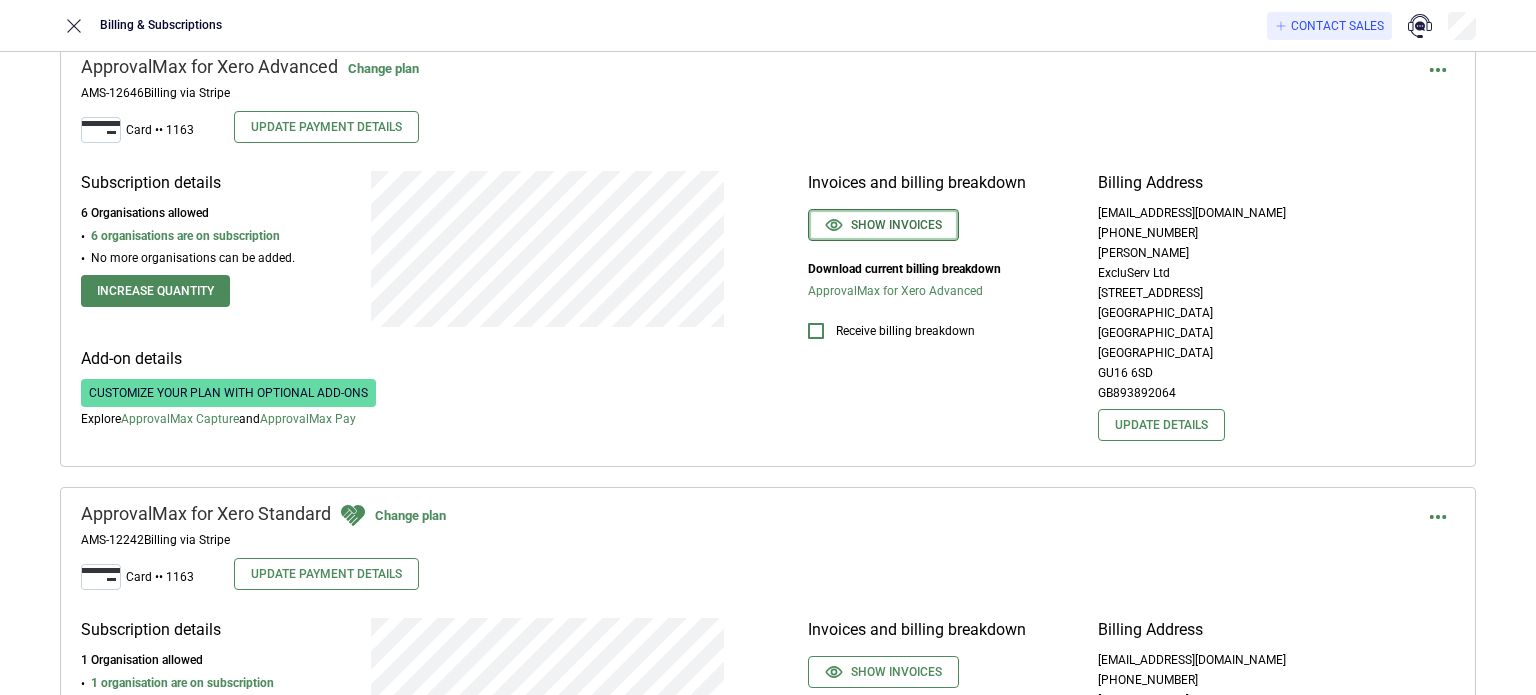 click on "Show invoices" at bounding box center (883, 225) 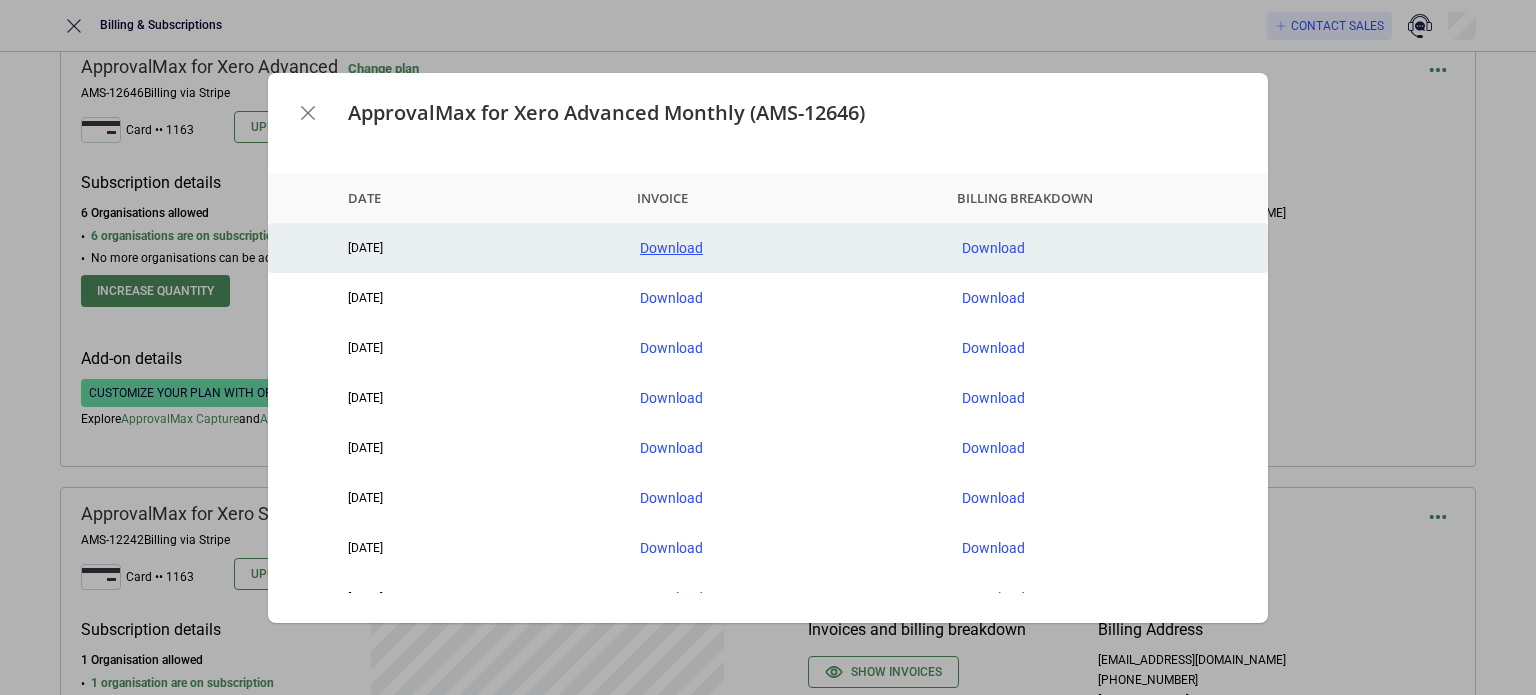 click on "Download" at bounding box center (785, 248) 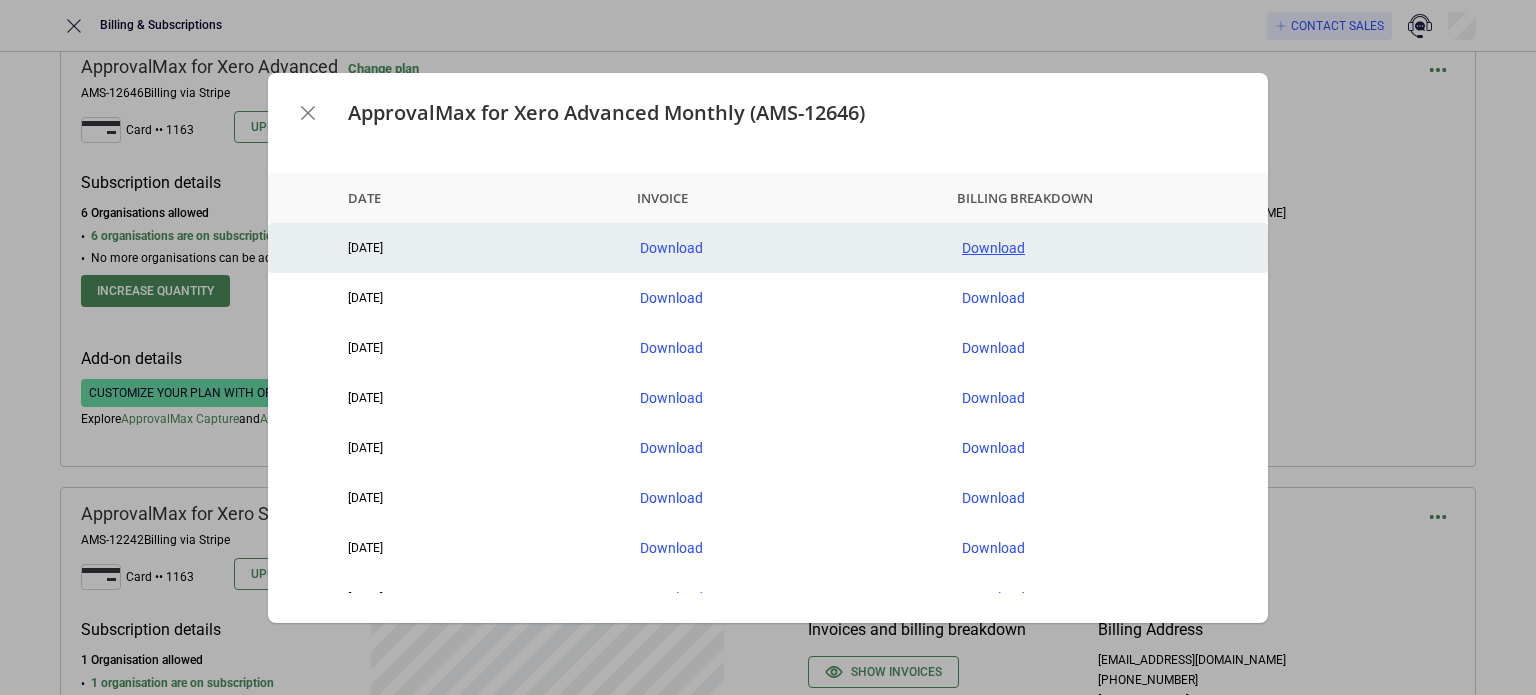 click on "Download" at bounding box center [1107, 248] 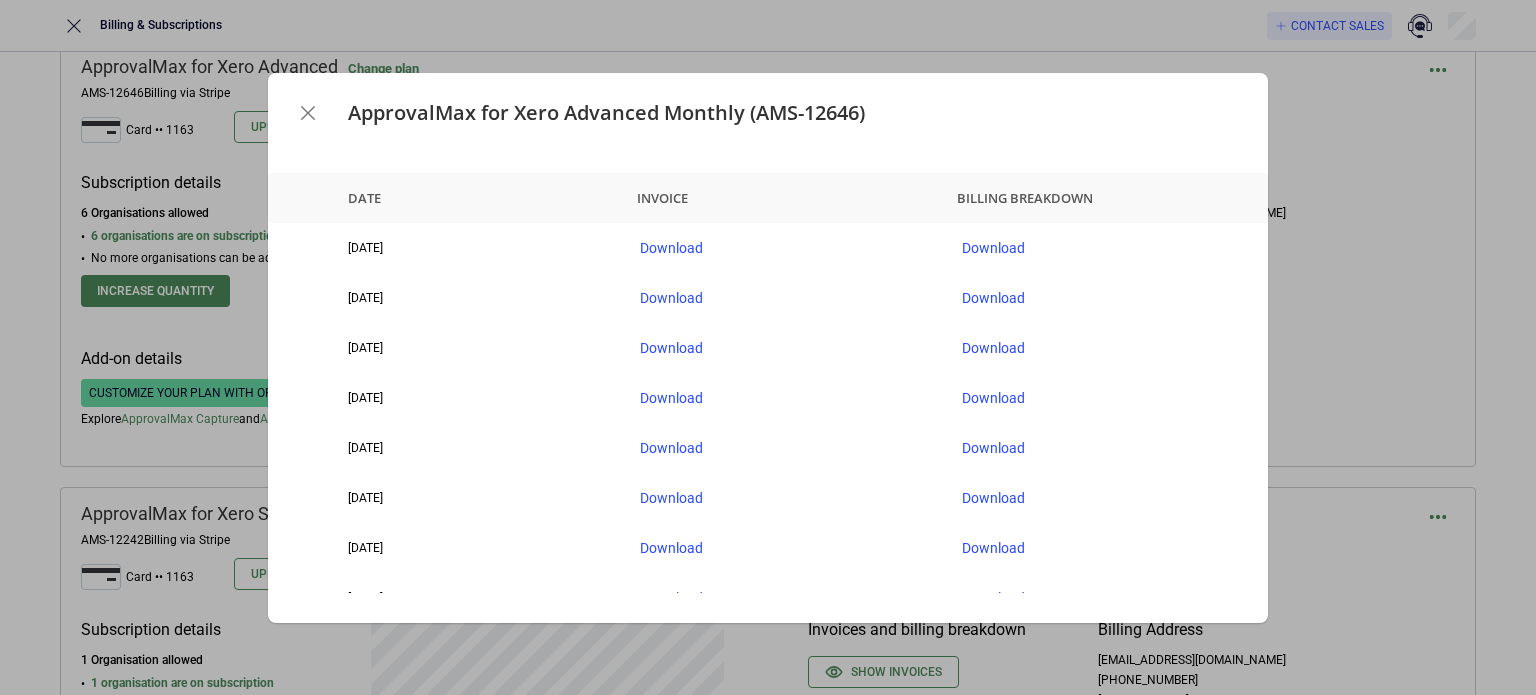 click on "ApprovalMax for Xero Advanced Monthly (AMS-12646) Date Invoice Billing breakdown [DATE] Download Download [DATE] Download Download [DATE] Download Download [DATE] Download Download [DATE] Download Download [DATE] Download Download [DATE] Download Download [DATE] Download Download [DATE] Download Download [DATE] Download Download [DATE] Download Download [DATE] Download Download [DATE] Download Download" at bounding box center (768, 347) 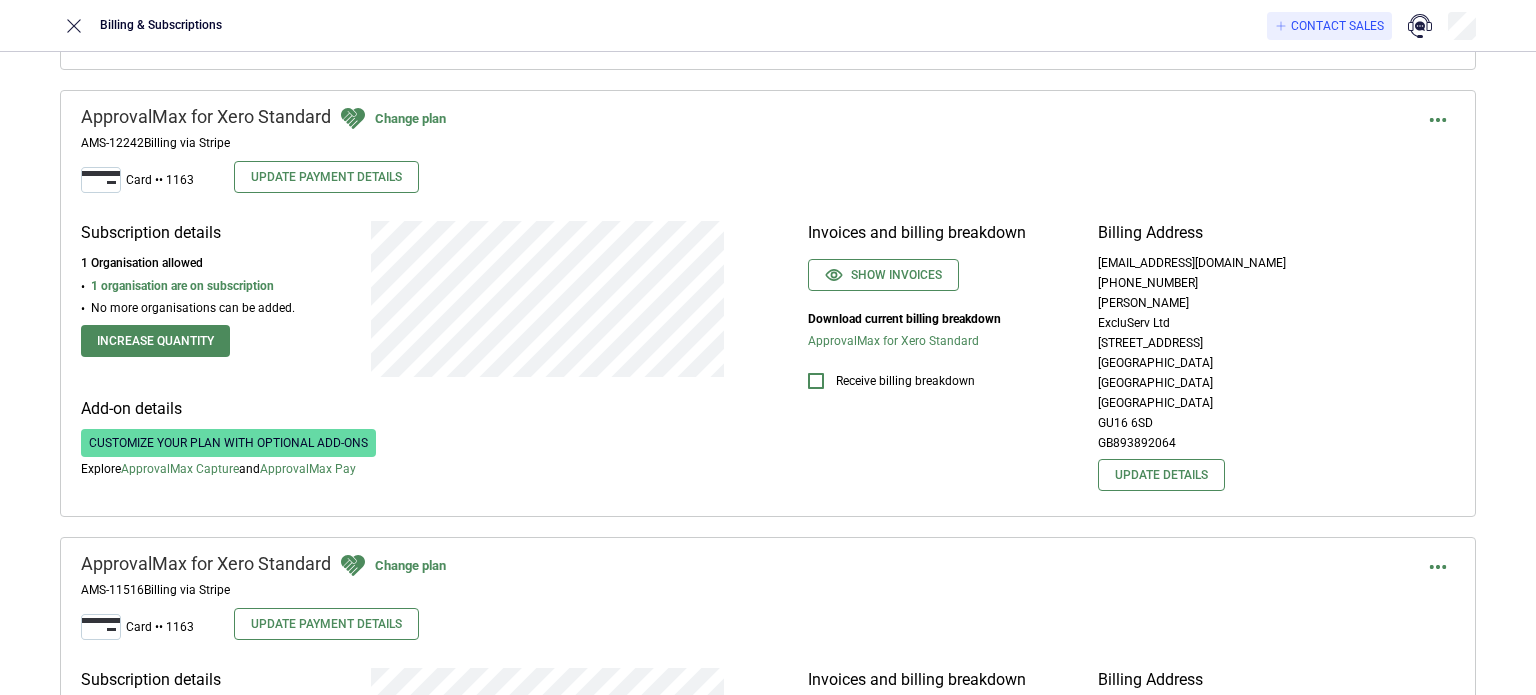 scroll, scrollTop: 3200, scrollLeft: 0, axis: vertical 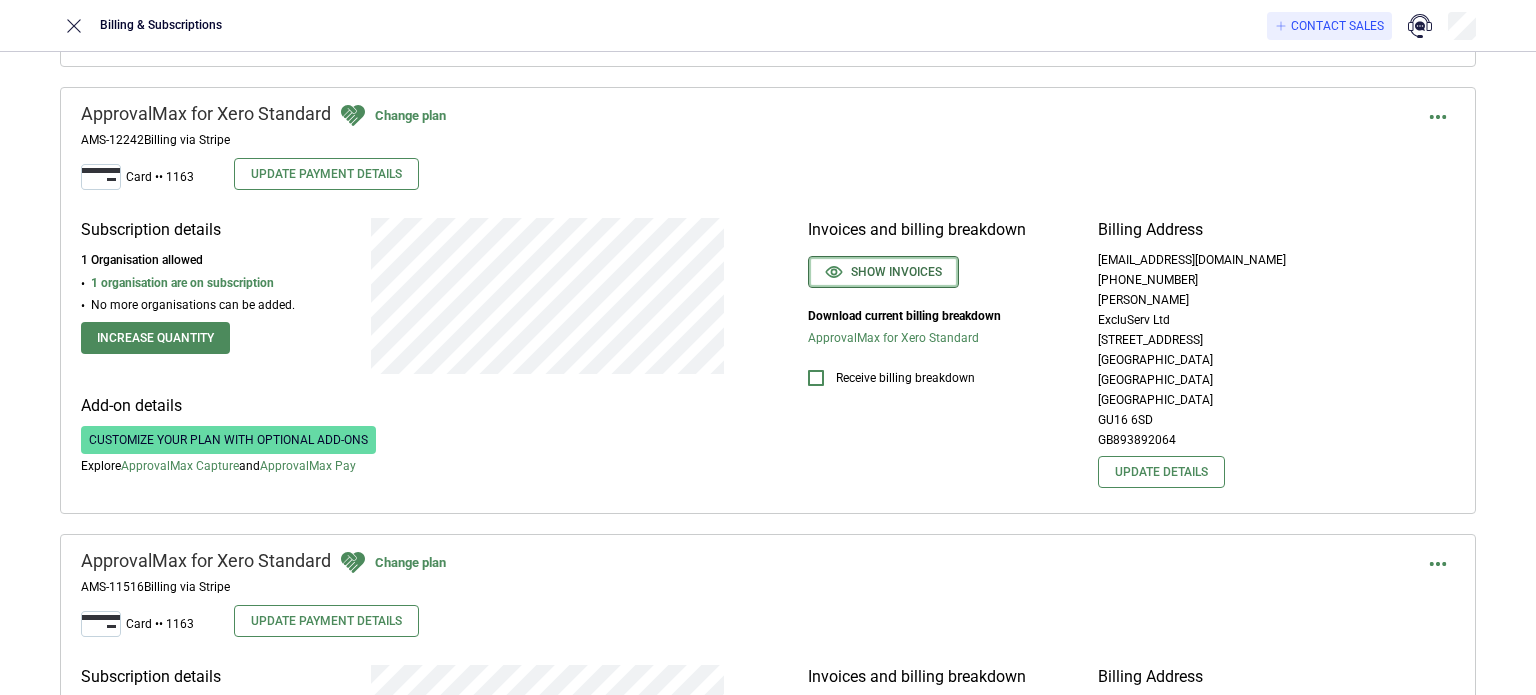 click on "Show invoices" at bounding box center [883, 272] 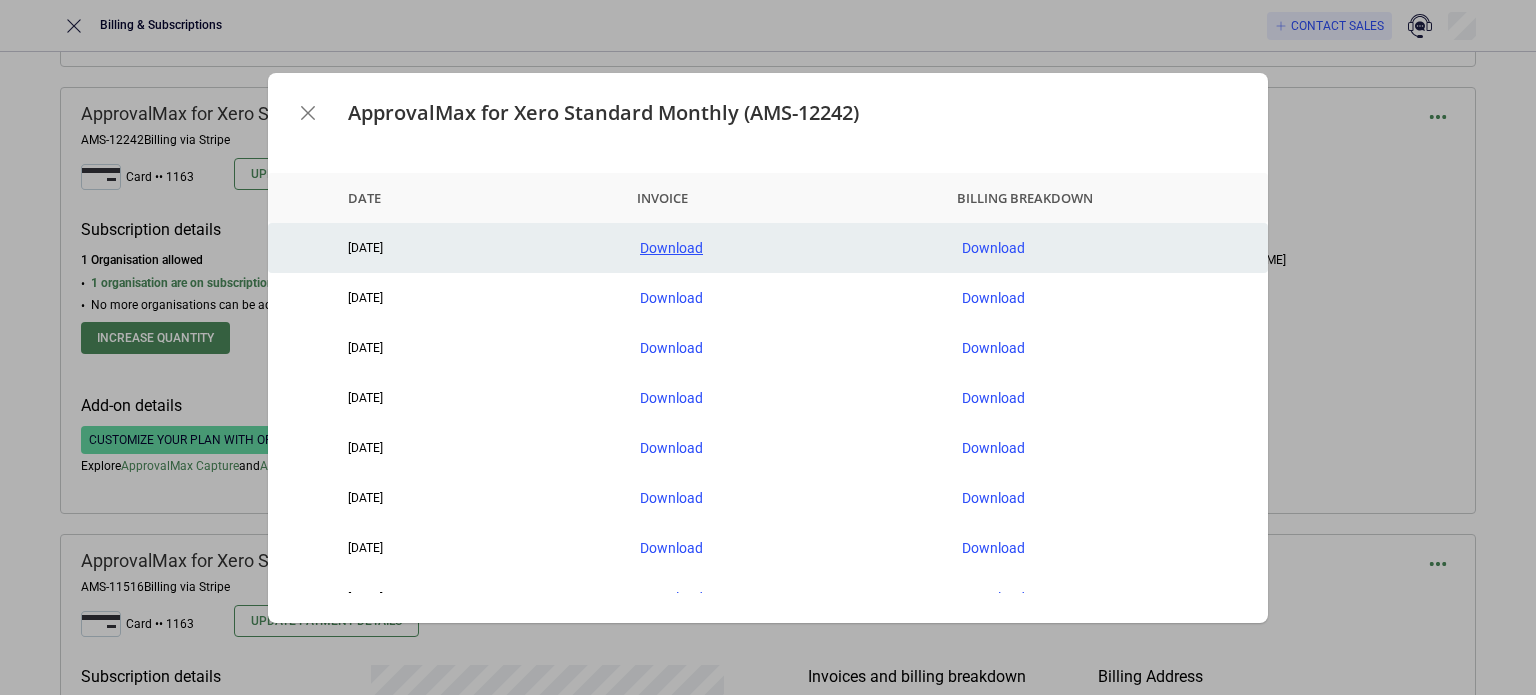 click on "Download" at bounding box center [785, 248] 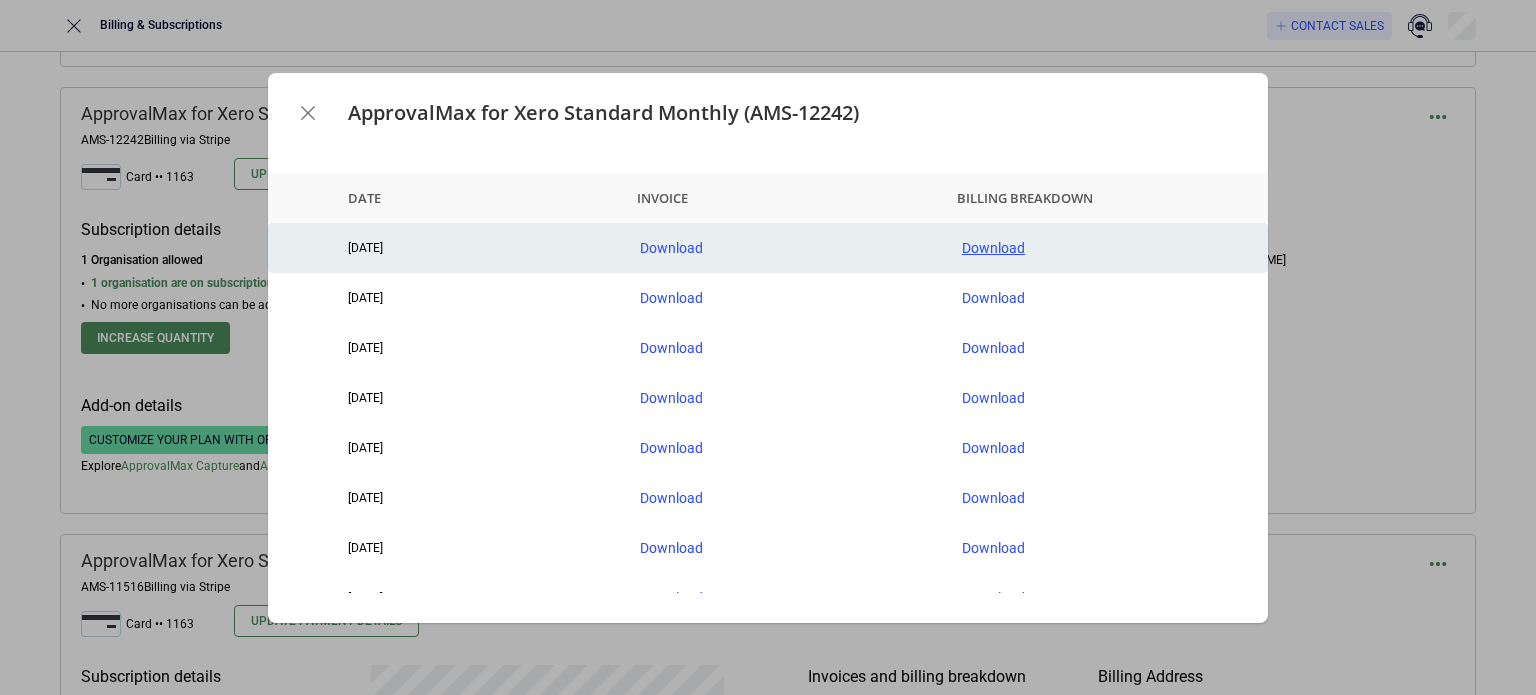 click on "Download" at bounding box center [1107, 248] 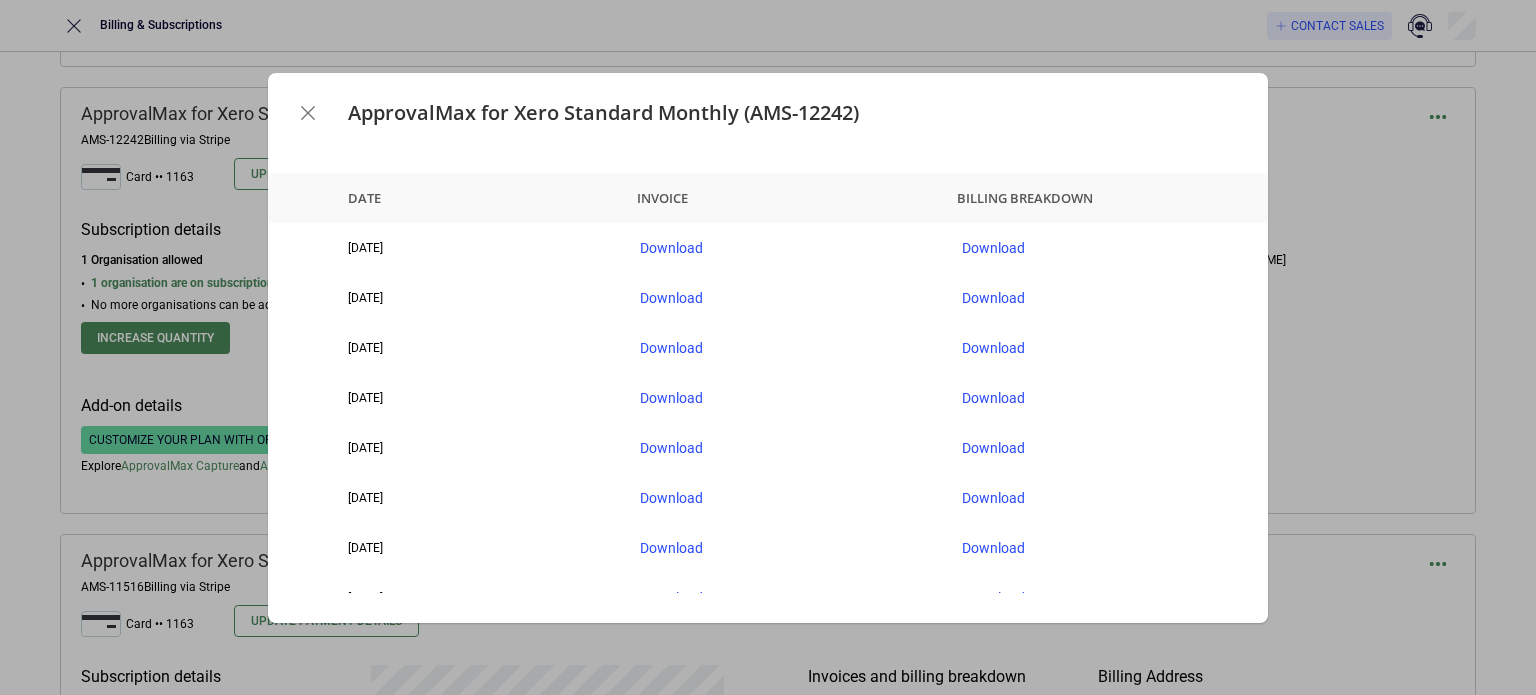 click on "ApprovalMax for Xero Standard Monthly (AMS-12242) Date Invoice Billing breakdown [DATE] Download Download [DATE] Download Download [DATE] Download Download [DATE] Download Download [DATE] Download Download [DATE] Download Download [DATE] Download Download [DATE] Download Download [DATE] Download Download [DATE] Download Download [DATE] Download Download [DATE] Download Download [DATE] Download Download [DATE] Download Download" at bounding box center (768, 347) 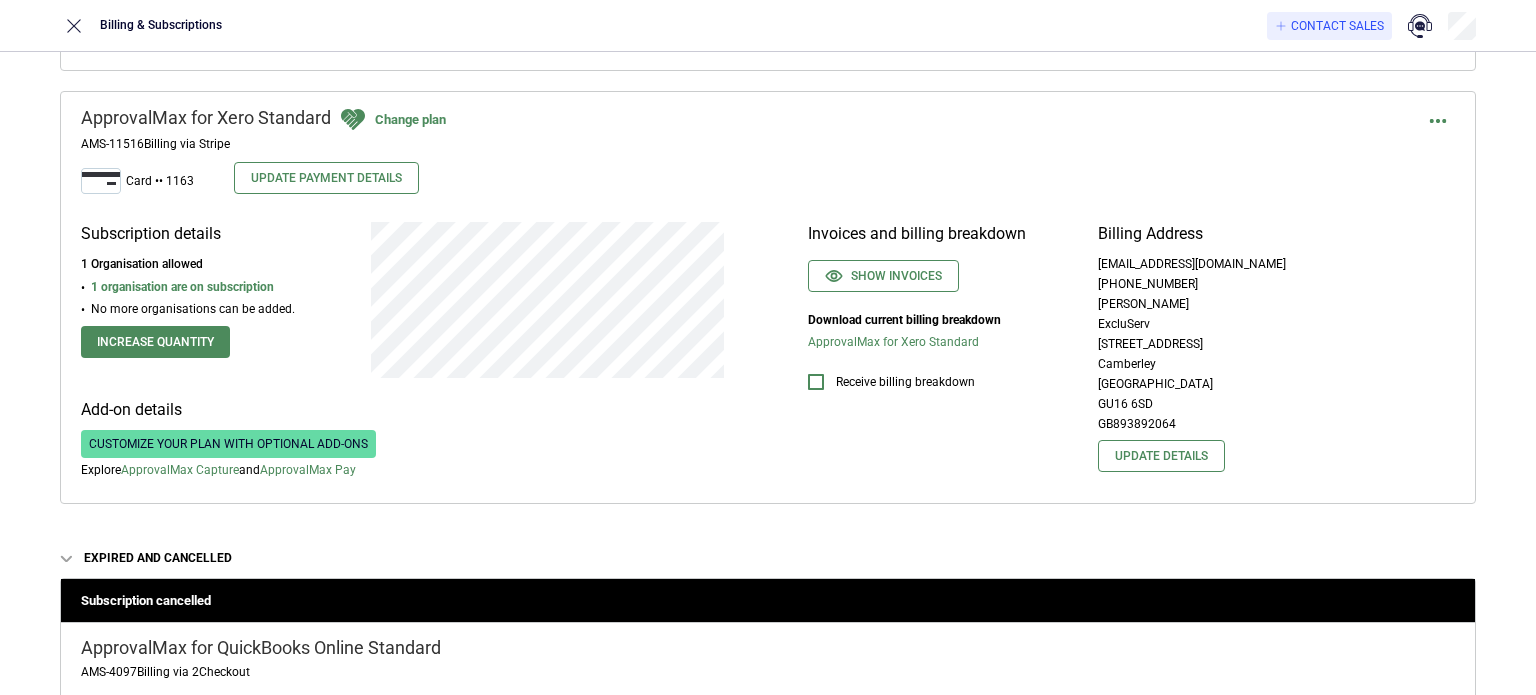 scroll, scrollTop: 3700, scrollLeft: 0, axis: vertical 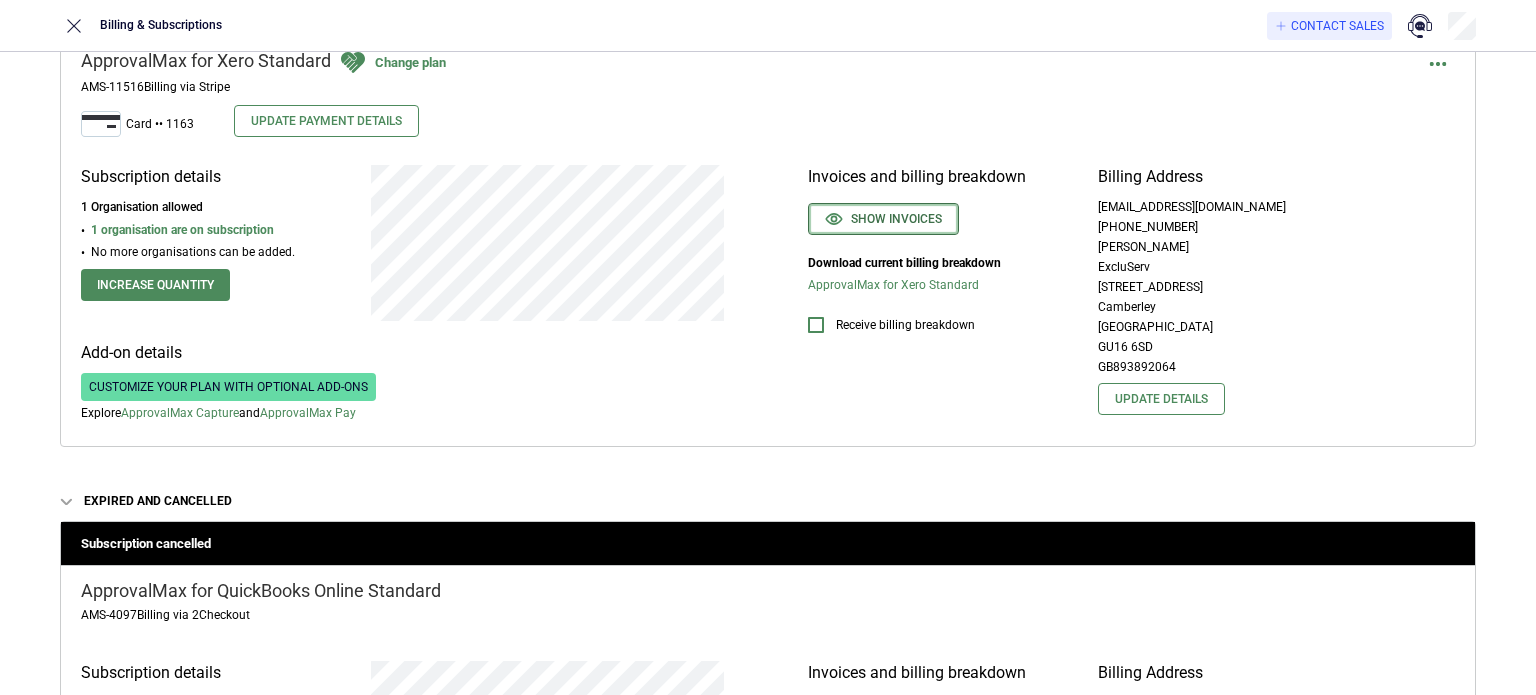 click on "Show invoices" at bounding box center [883, 219] 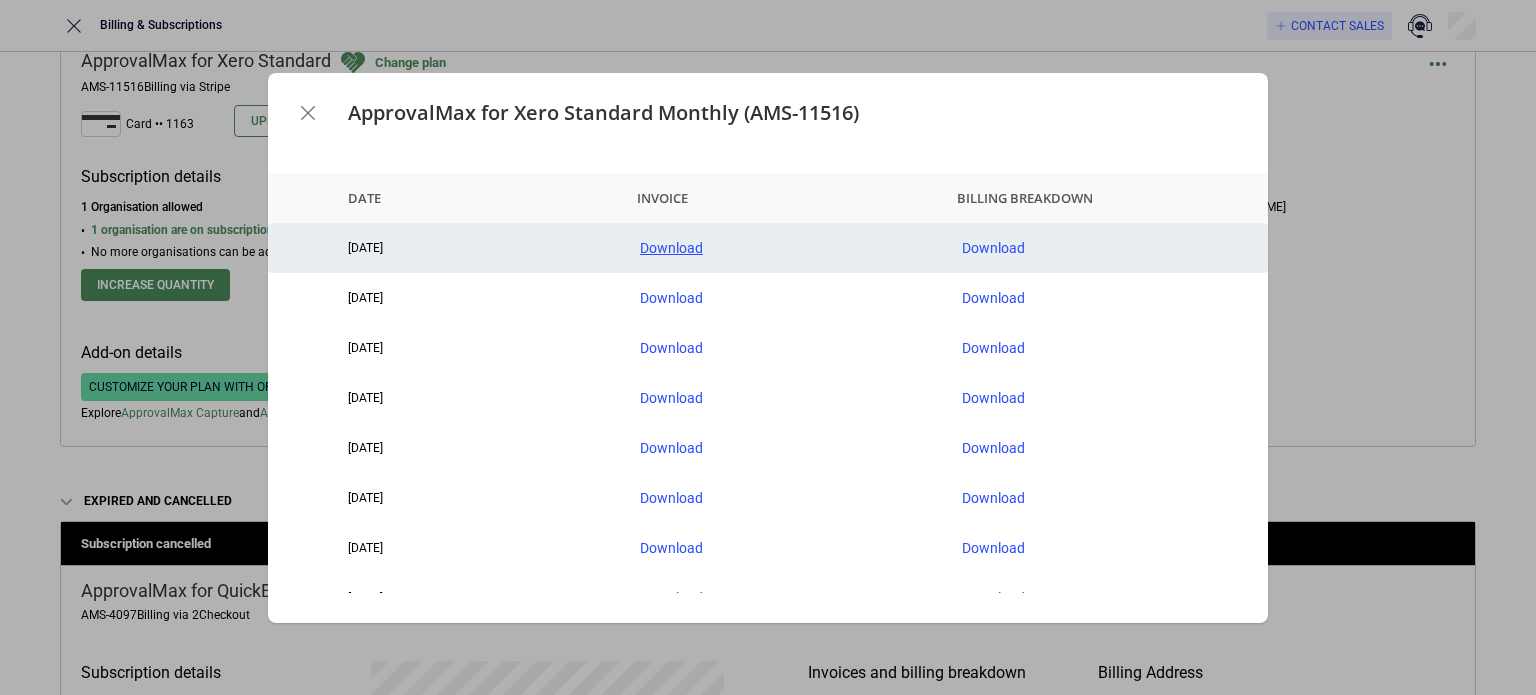 click on "Download" at bounding box center [785, 248] 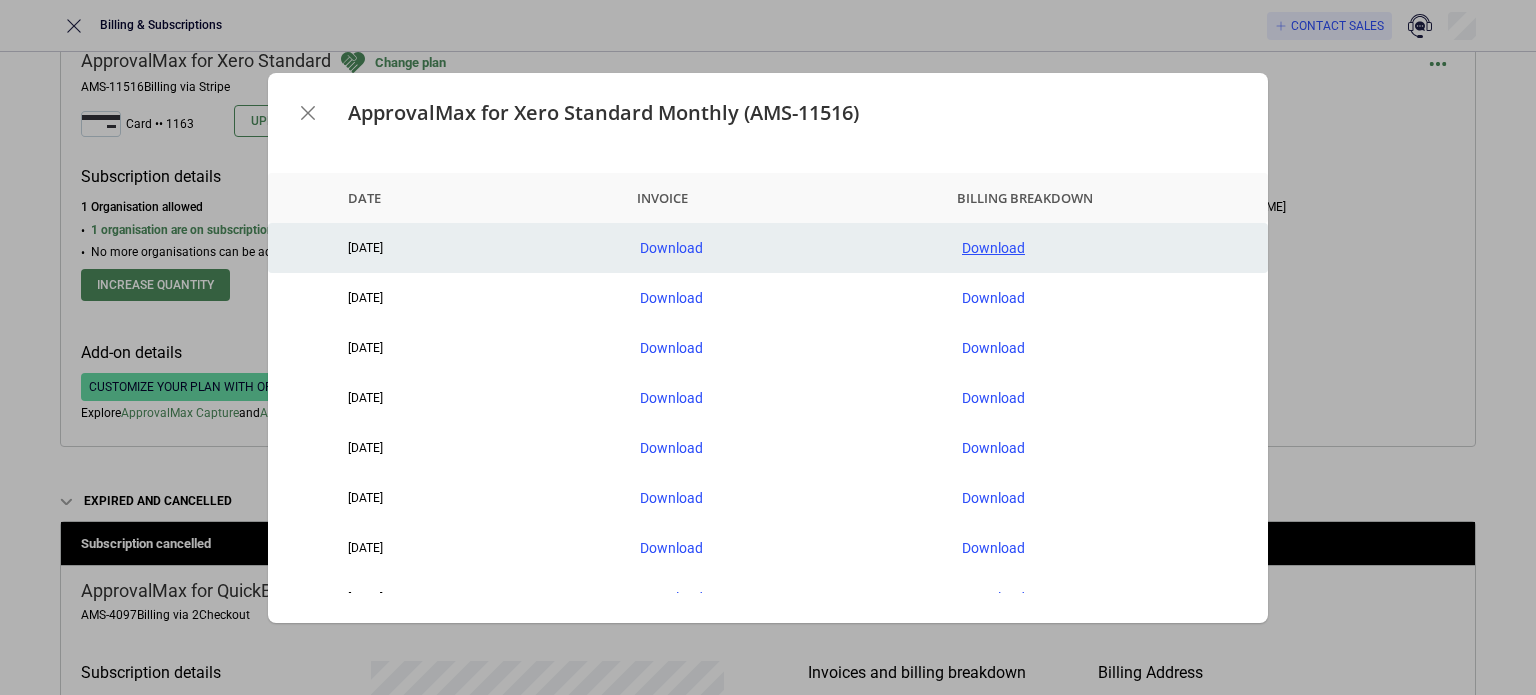click on "Download" at bounding box center (1107, 248) 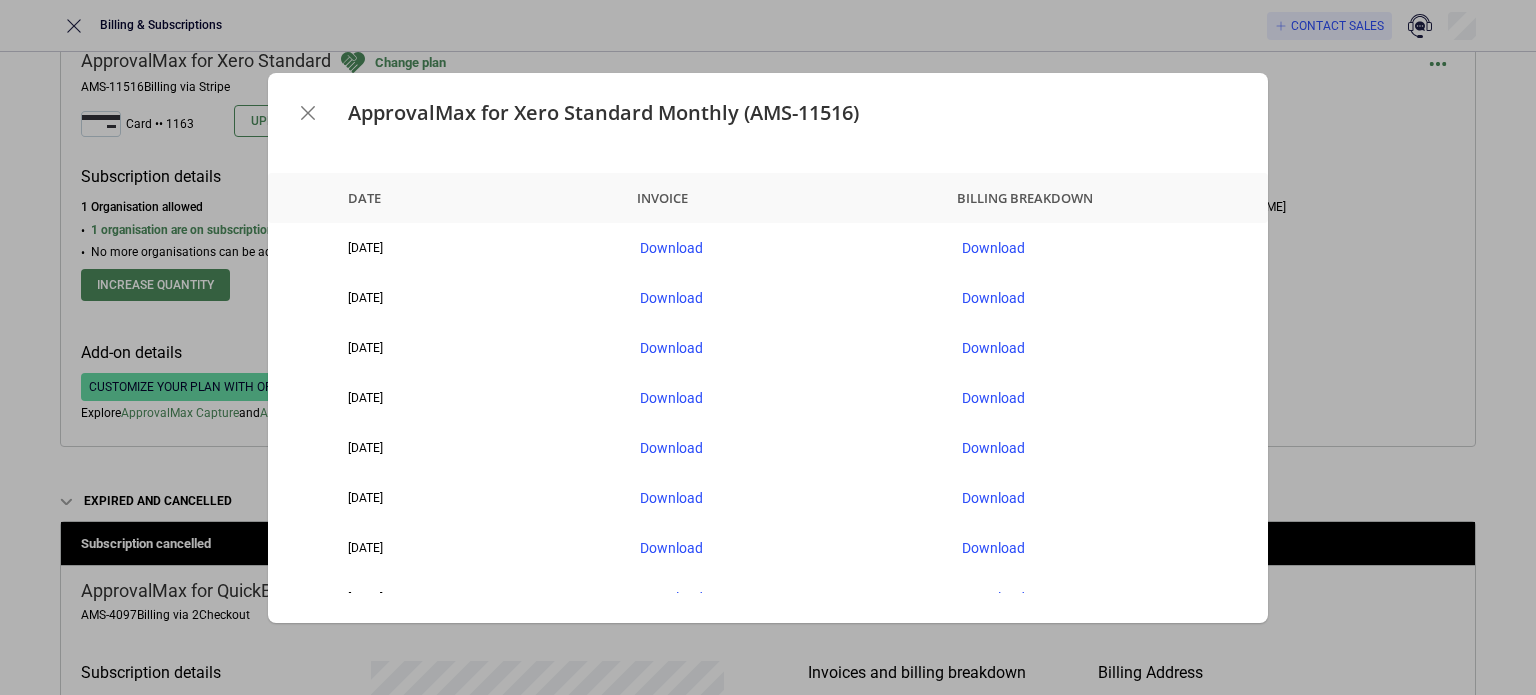 click on "ApprovalMax for Xero Standard Monthly (AMS-11516) Date Invoice Billing breakdown [DATE] Download Download [DATE] Download Download [DATE] Download Download [DATE] Download Download [DATE] Download Download [DATE] Download Download [DATE] Download Download [DATE] Download Download [DATE] Download Download [DATE] Download Download [DATE] Download Download [DATE] Download Download [DATE] Download Download [DATE] Download Download [DATE] Download Download [DATE] Download Download [DATE] Download Download" at bounding box center [768, 347] 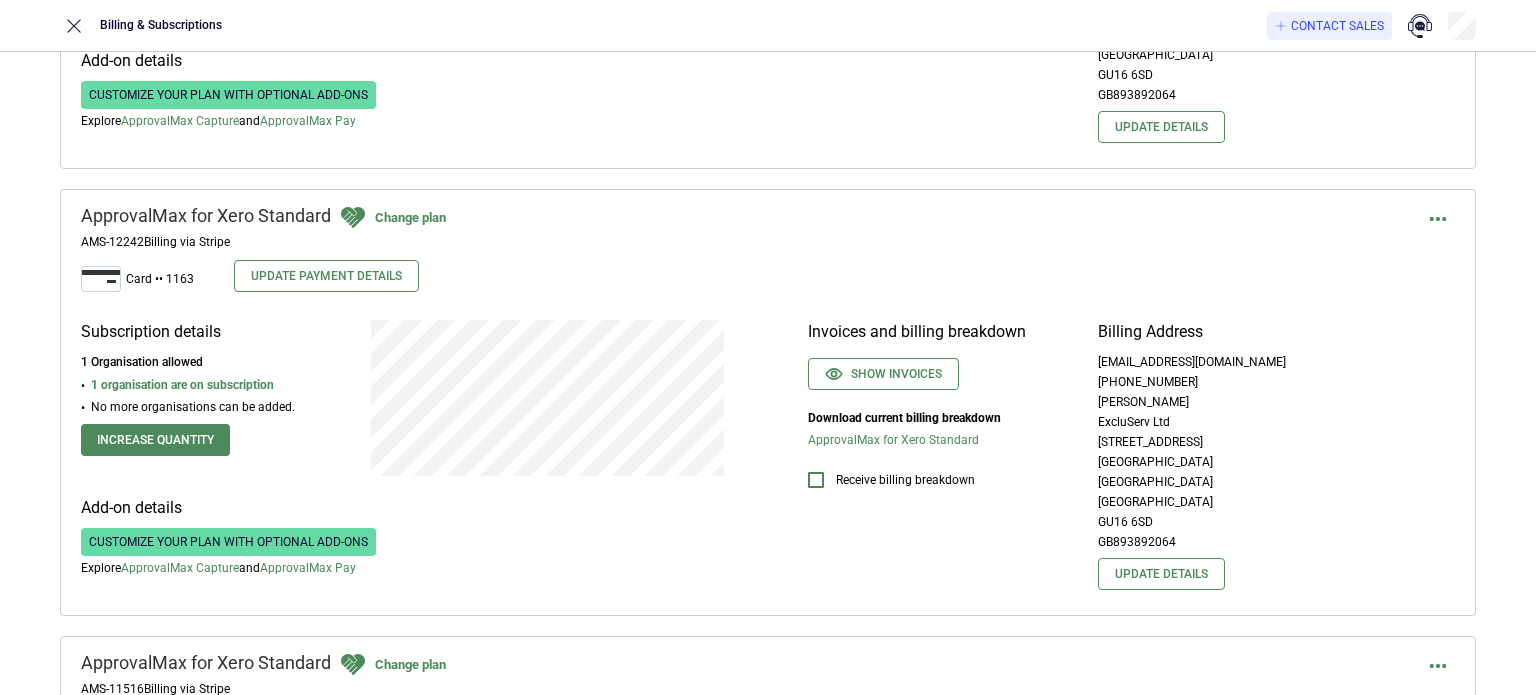 scroll, scrollTop: 3100, scrollLeft: 0, axis: vertical 